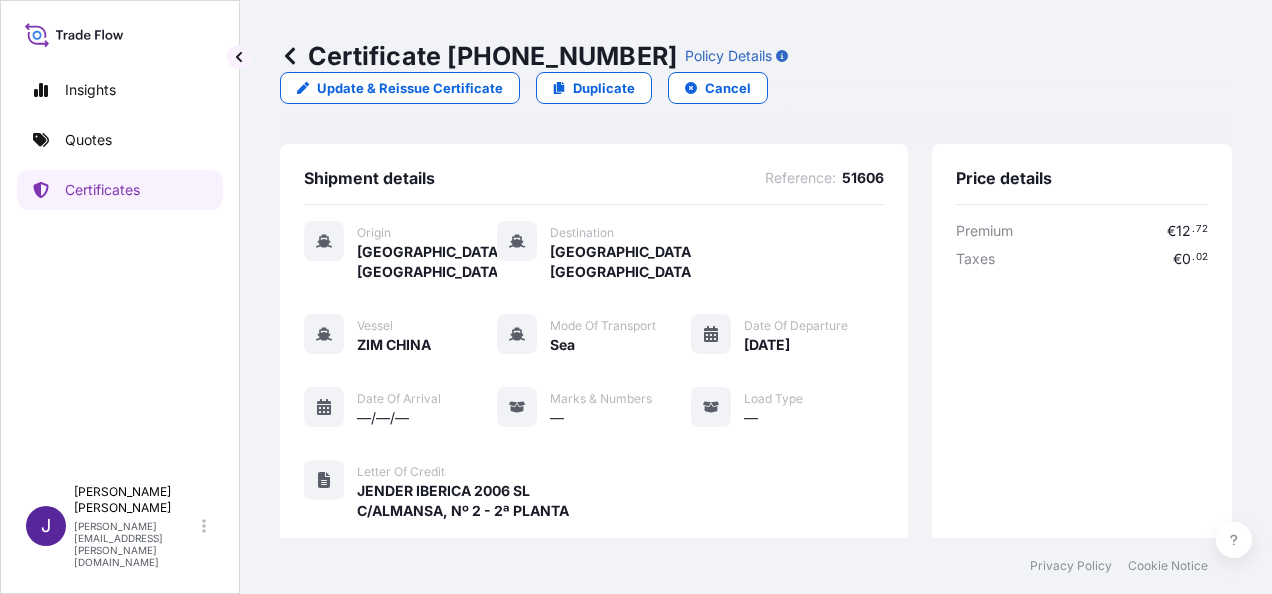 scroll, scrollTop: 0, scrollLeft: 0, axis: both 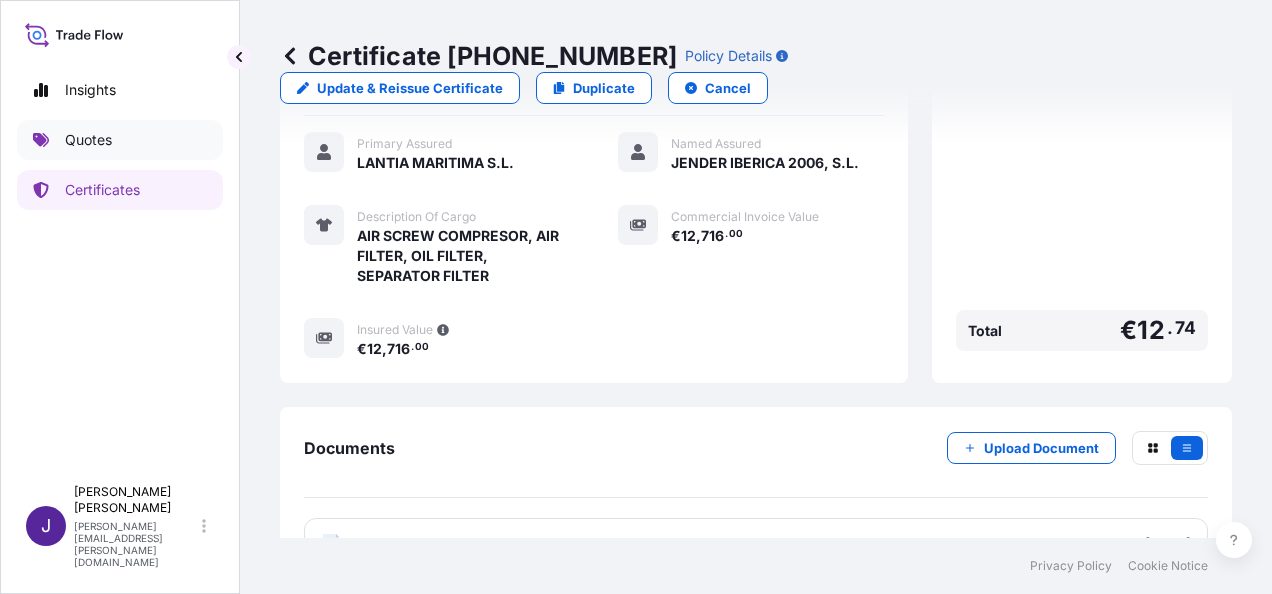click on "Quotes" at bounding box center (88, 140) 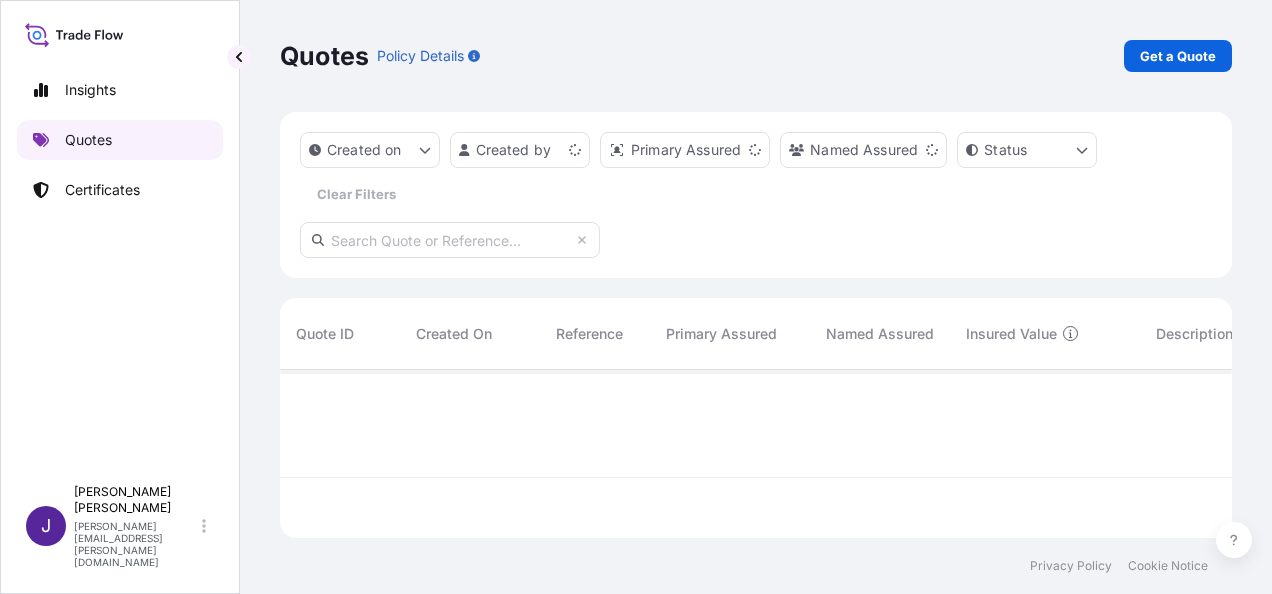 scroll, scrollTop: 0, scrollLeft: 0, axis: both 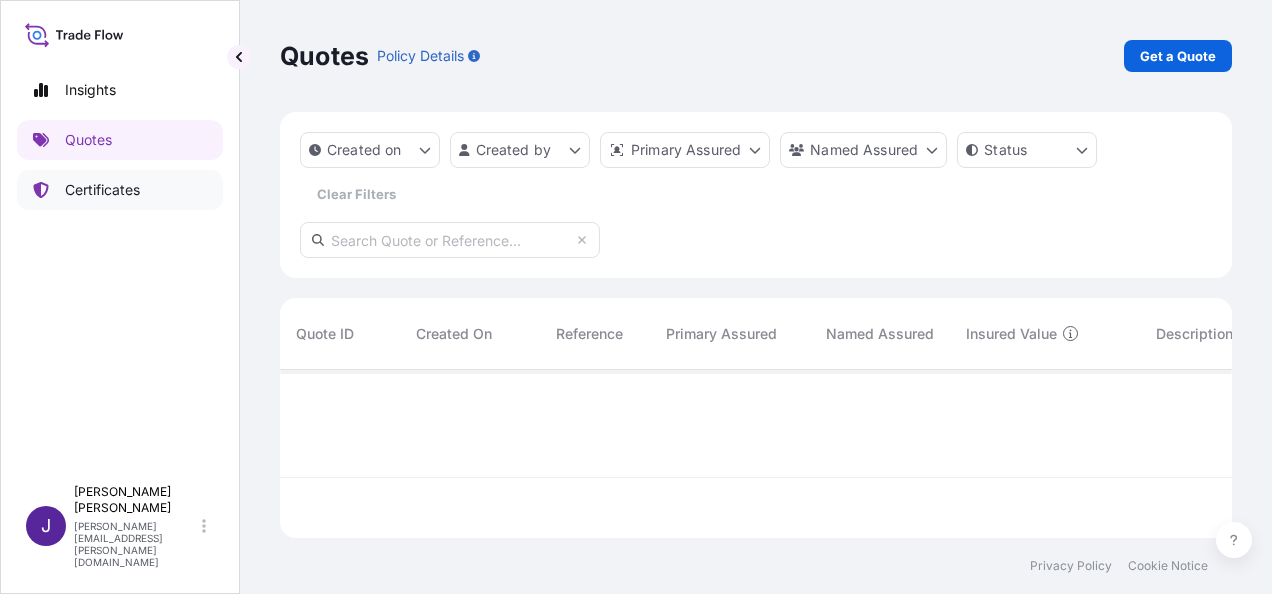 click on "Certificates" at bounding box center [102, 190] 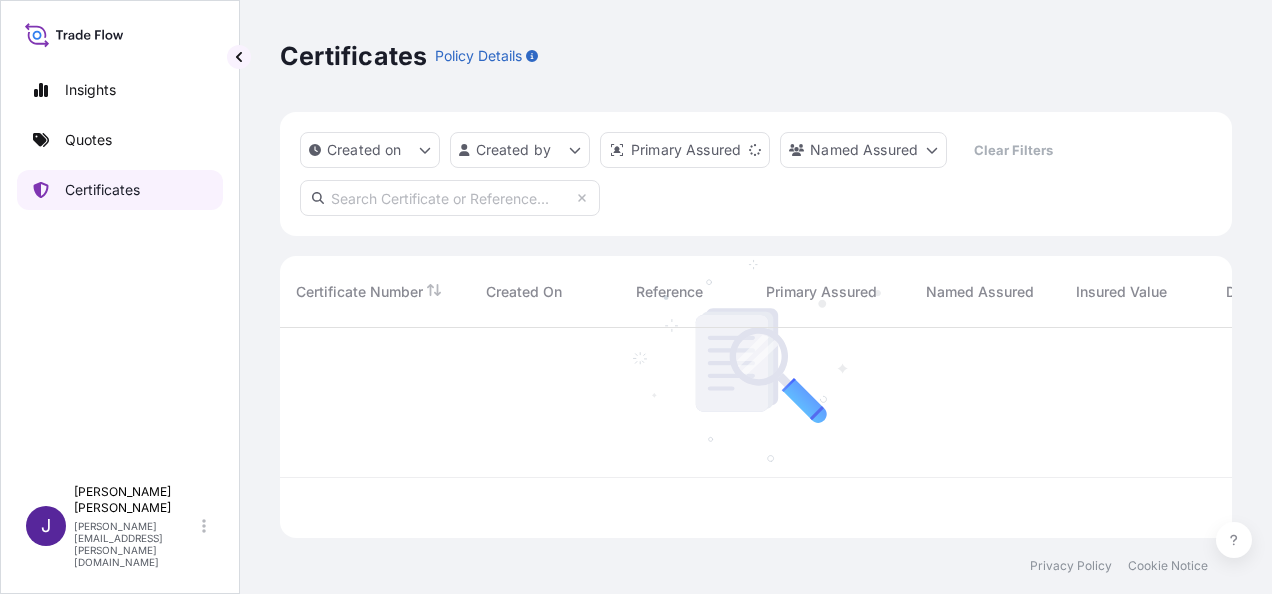 scroll, scrollTop: 16, scrollLeft: 16, axis: both 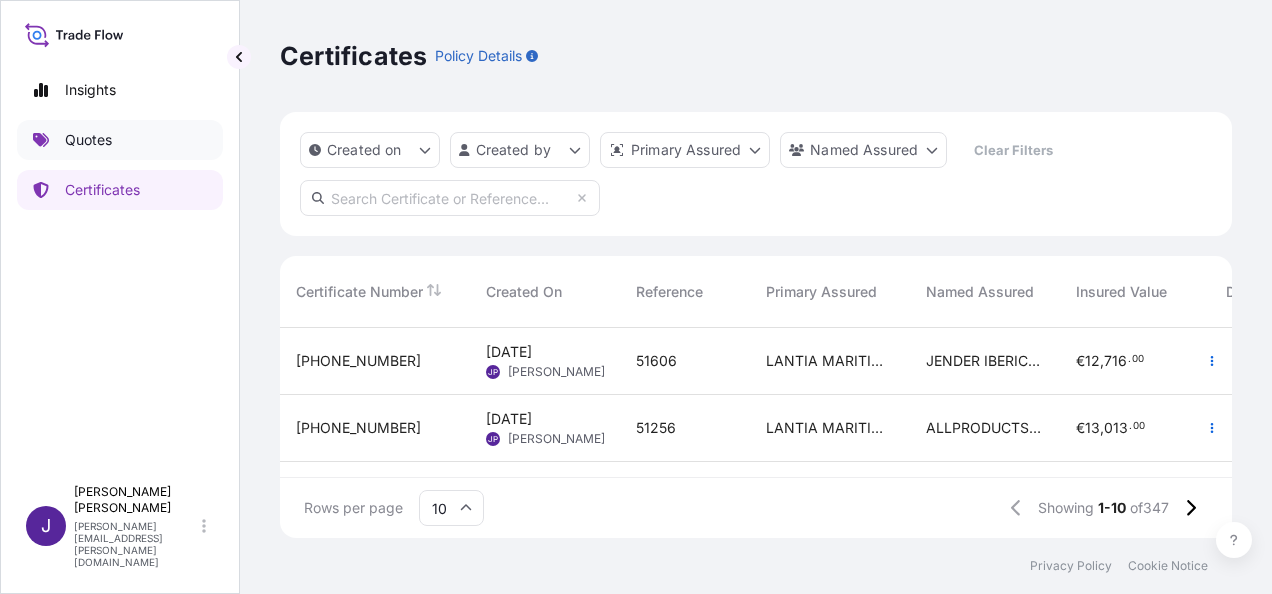 click on "Quotes" at bounding box center [88, 140] 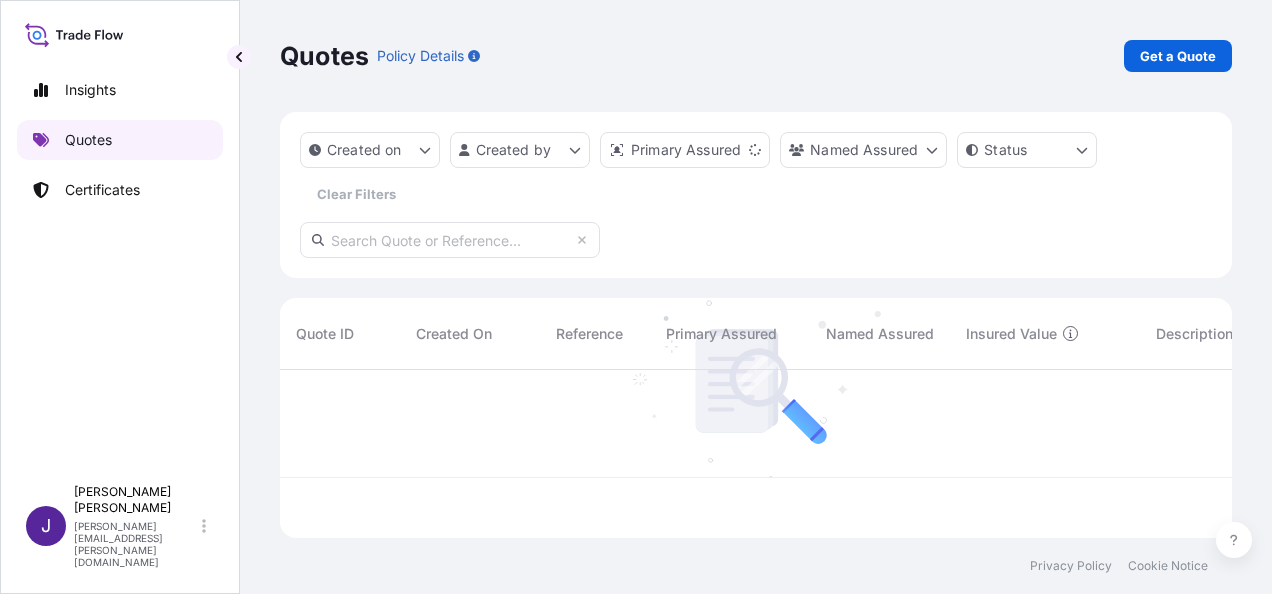 scroll, scrollTop: 16, scrollLeft: 16, axis: both 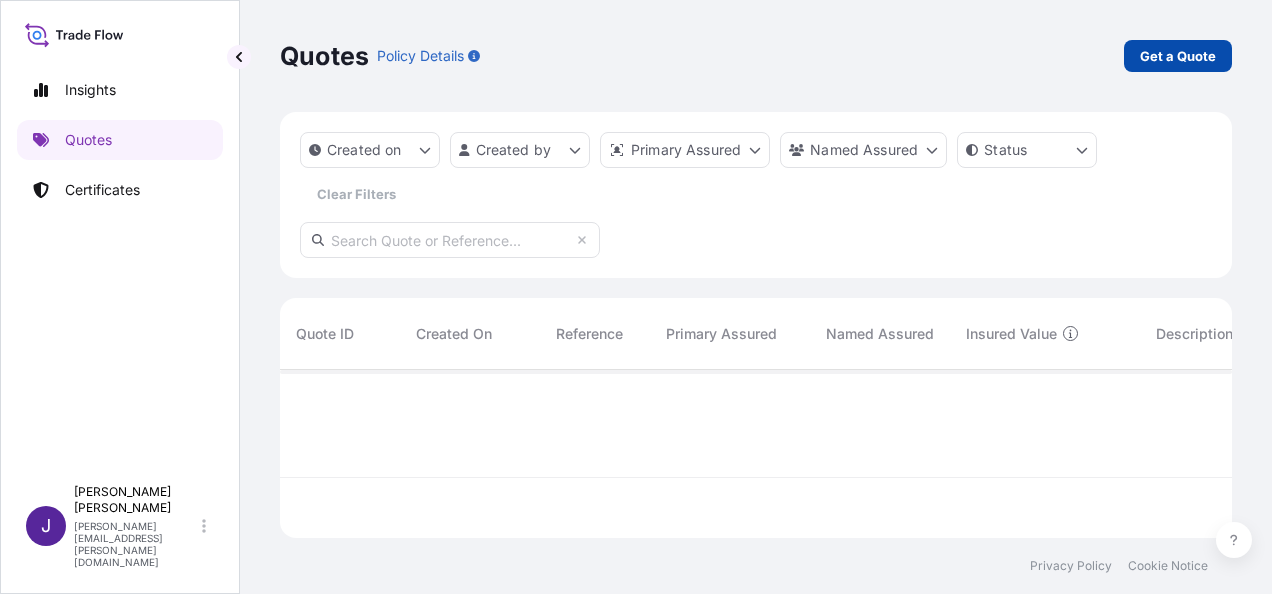 click on "Get a Quote" at bounding box center (1178, 56) 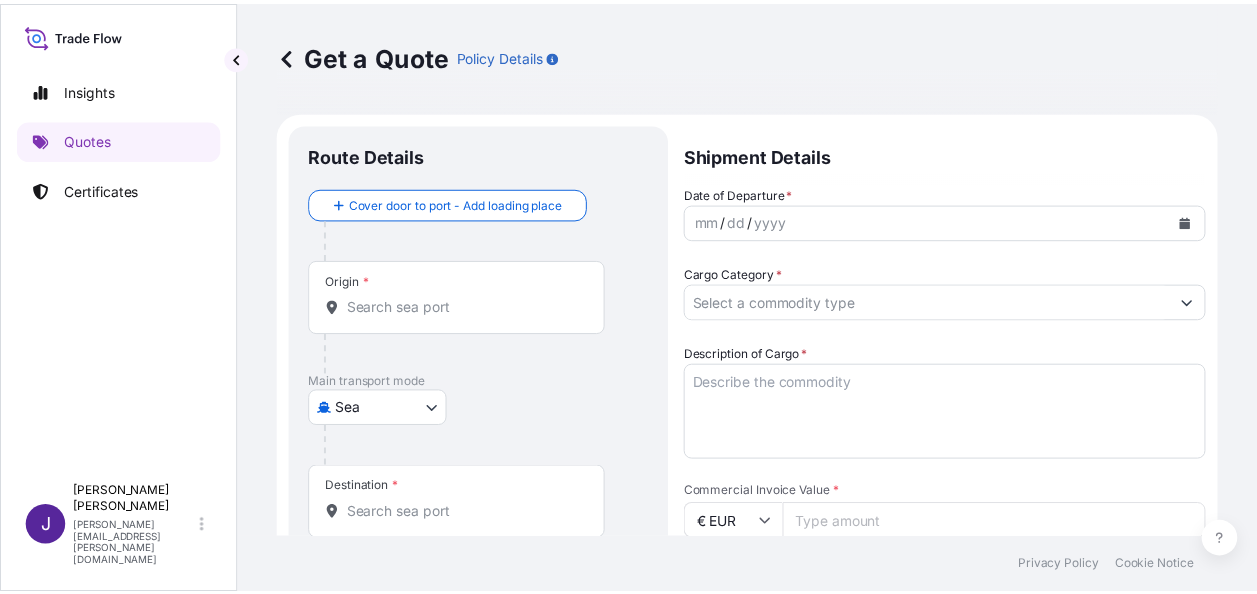 scroll, scrollTop: 32, scrollLeft: 0, axis: vertical 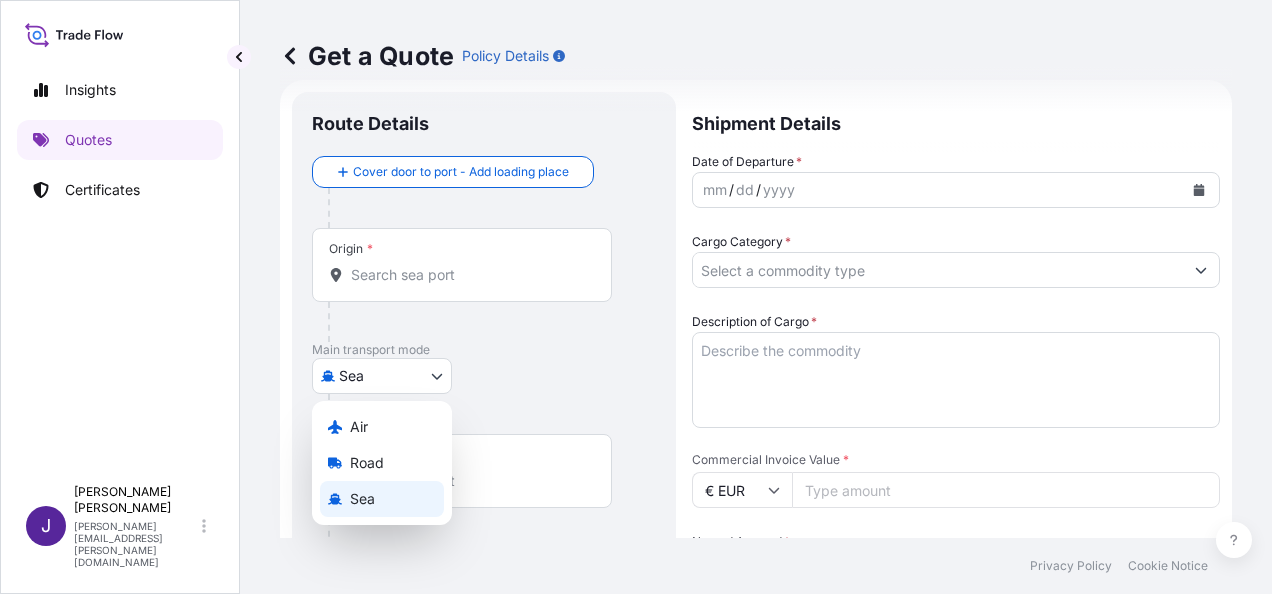 click on "Insights Quotes Certificates J [PERSON_NAME] [PERSON_NAME][EMAIL_ADDRESS][PERSON_NAME][DOMAIN_NAME] Get a Quote Policy Details Route Details   Cover door to port - Add loading place Place of loading Road / [GEOGRAPHIC_DATA] / Inland Origin * Main transport mode [GEOGRAPHIC_DATA] Sea Destination * Cover port to door - Add place of discharge Road / Inland Road / Inland Place of Discharge Shipment Details Date of Departure * mm / dd / yyyy Cargo Category * Description of Cargo * Commercial Invoice Value   * € EUR Named Assured * Packing Category Select a packing category Please select a primary mode of transportation first. Reference Vessel name Marks & Numbers Letter of Credit This shipment has a letter of credit Letter of credit * Letter of credit may not exceed 12000 characters Get a Quote Privacy Policy Cookie Notice
[STREET_ADDRESS]" at bounding box center (636, 297) 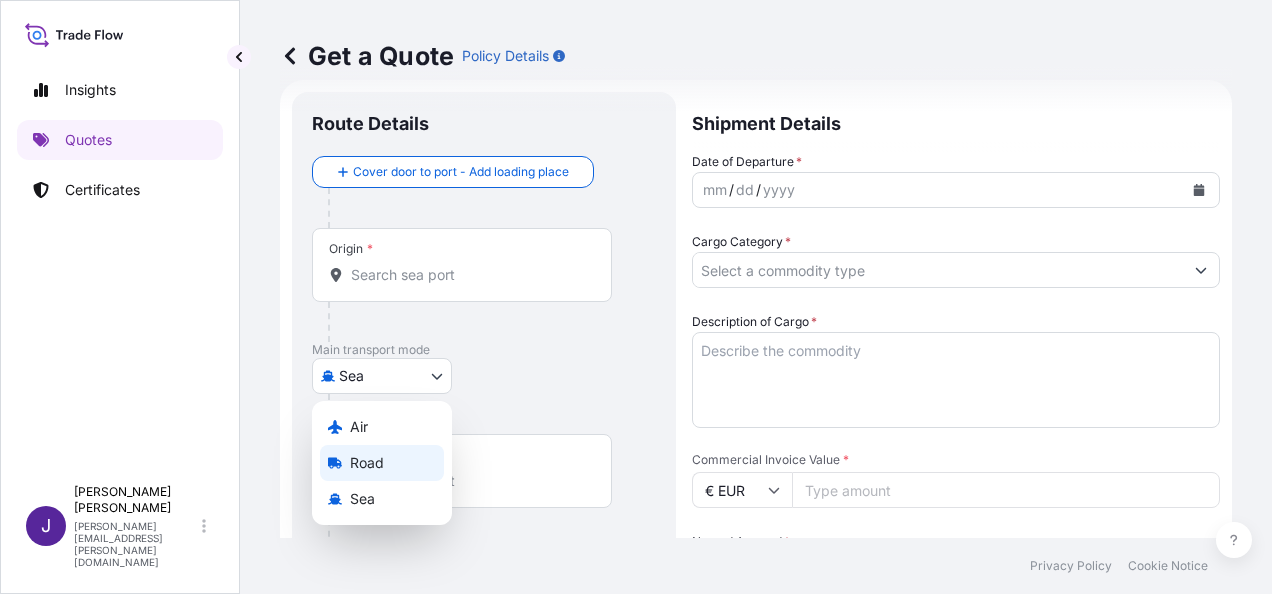 click on "Road" at bounding box center [382, 463] 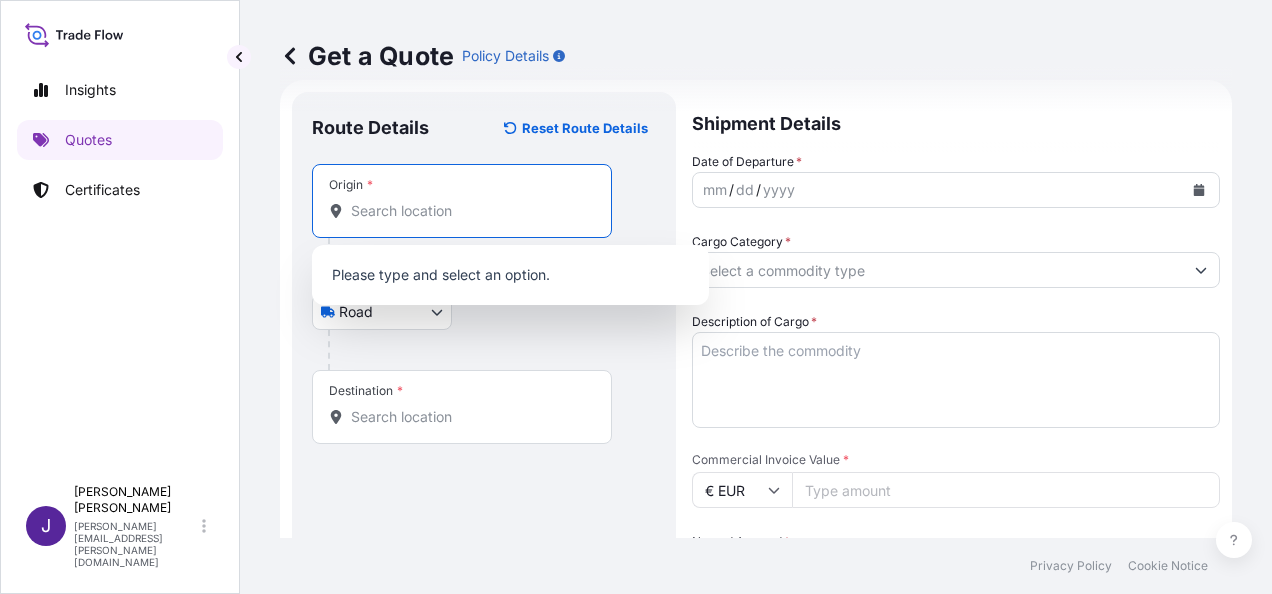 click on "Origin *" at bounding box center [469, 211] 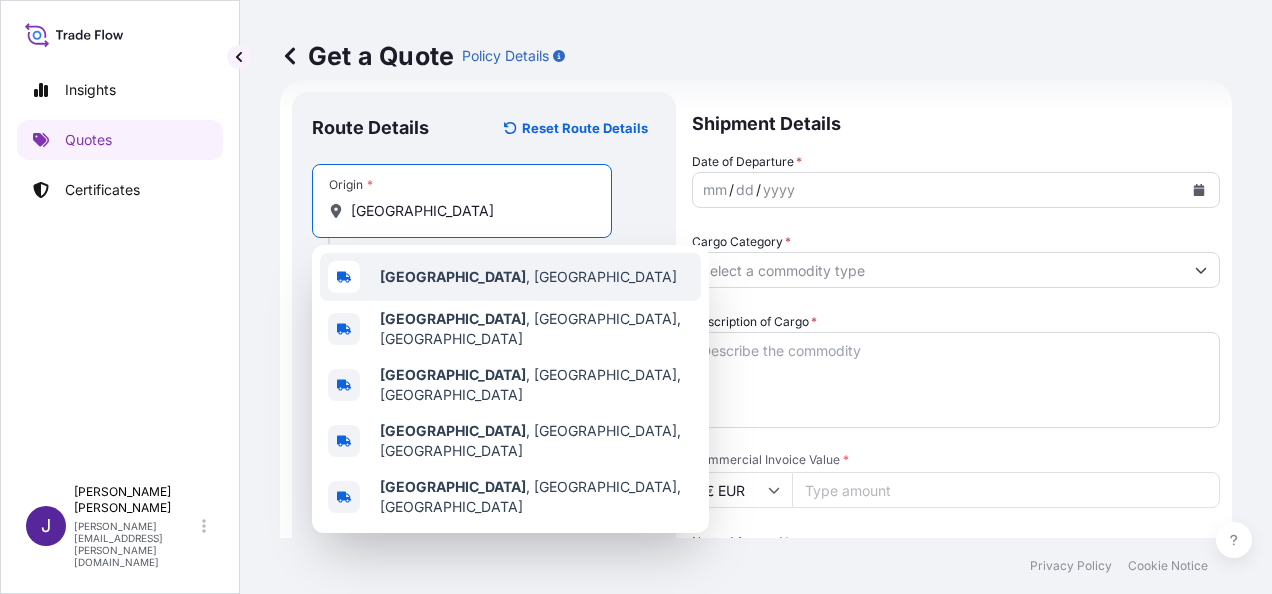 click on "[GEOGRAPHIC_DATA] , [GEOGRAPHIC_DATA]" at bounding box center [528, 277] 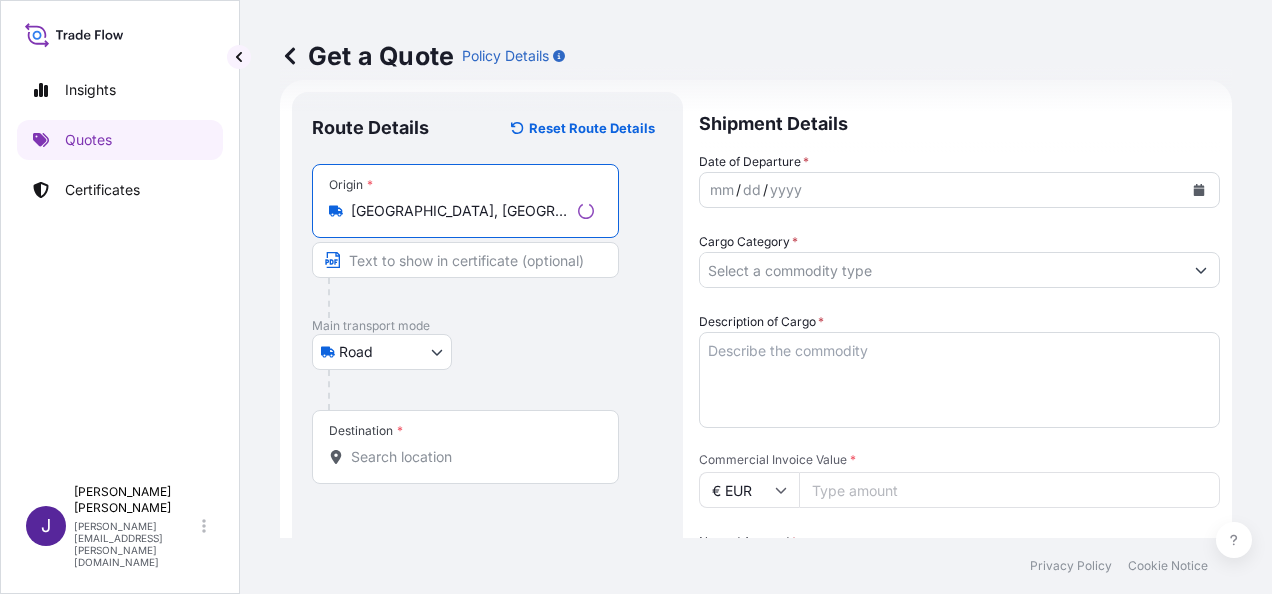 type on "[GEOGRAPHIC_DATA], [GEOGRAPHIC_DATA]" 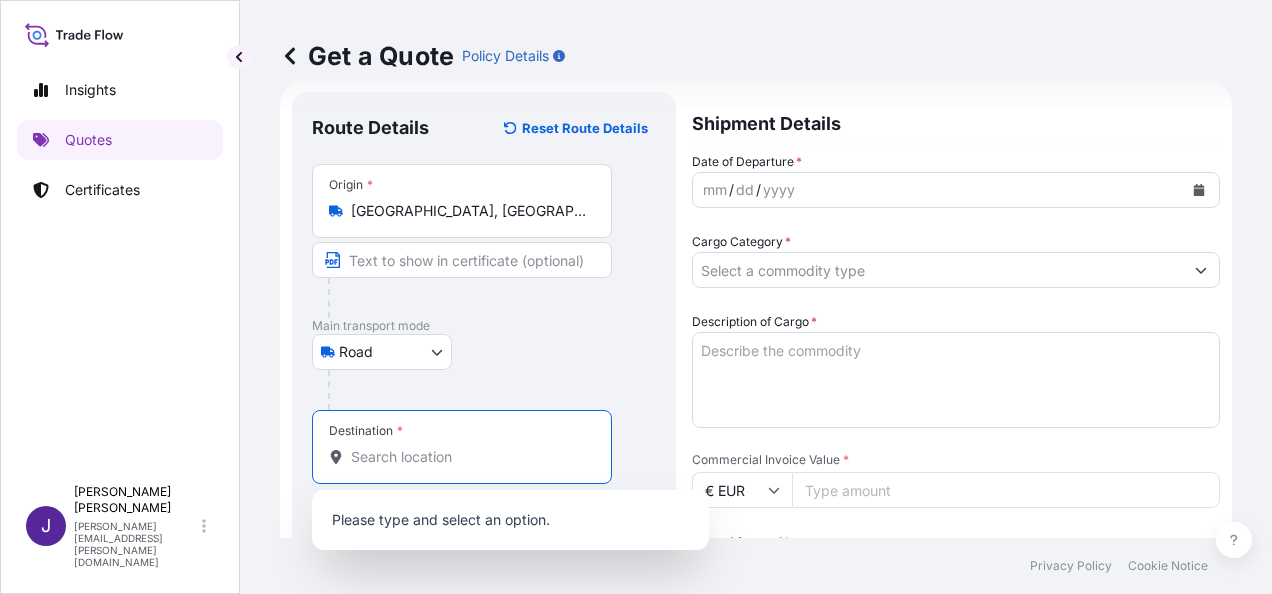 click on "Destination *" at bounding box center (469, 457) 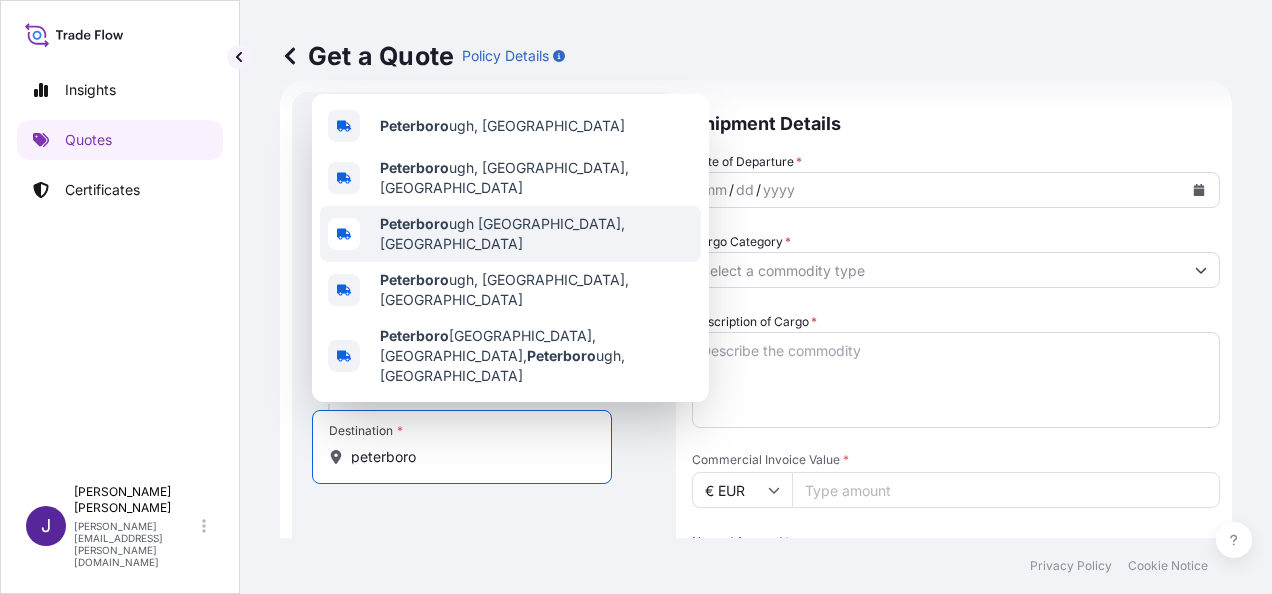 click on "Peterboro ugh [GEOGRAPHIC_DATA], [GEOGRAPHIC_DATA]" at bounding box center (536, 234) 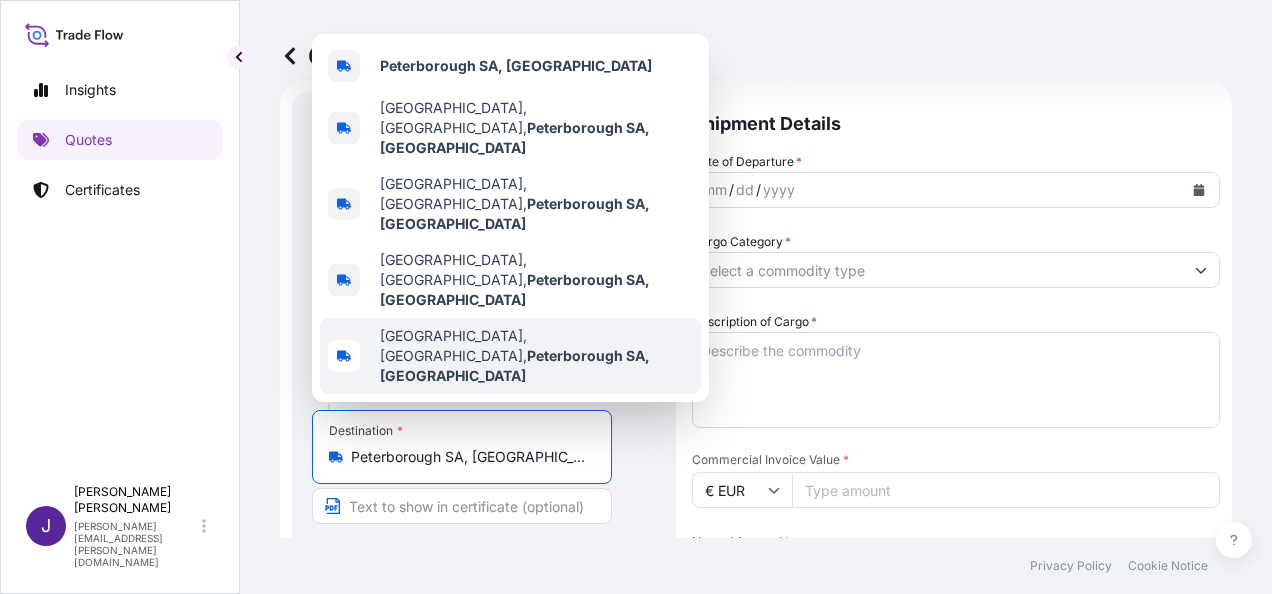 drag, startPoint x: 542, startPoint y: 456, endPoint x: 432, endPoint y: 465, distance: 110.36757 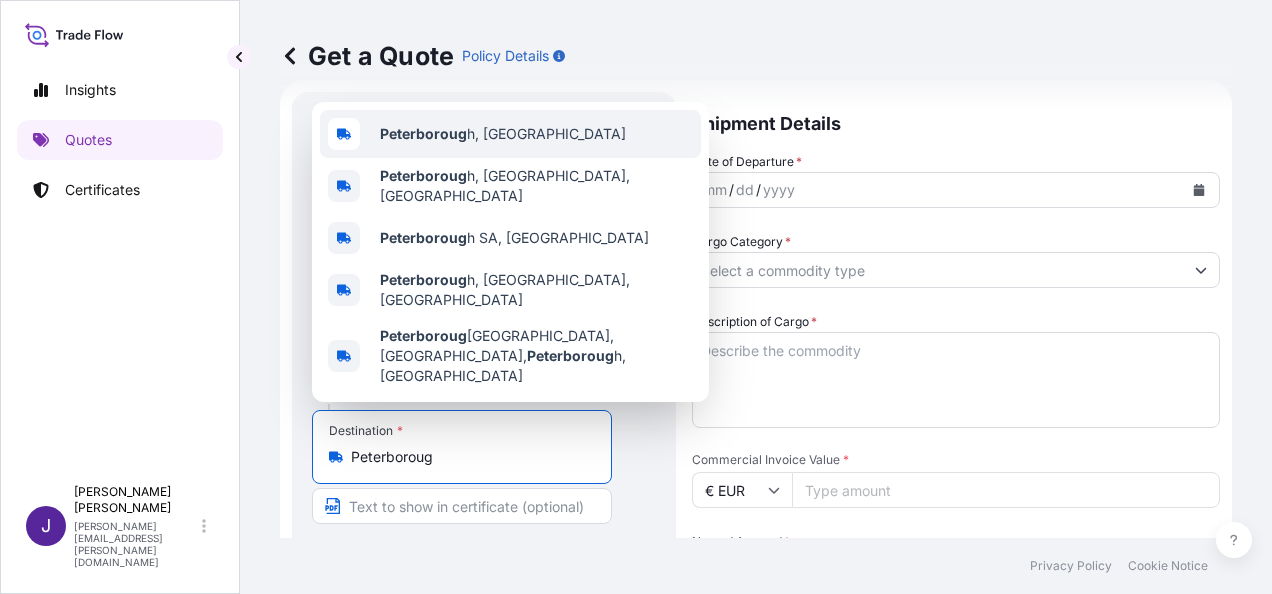 click on "Peterboroug" at bounding box center [423, 133] 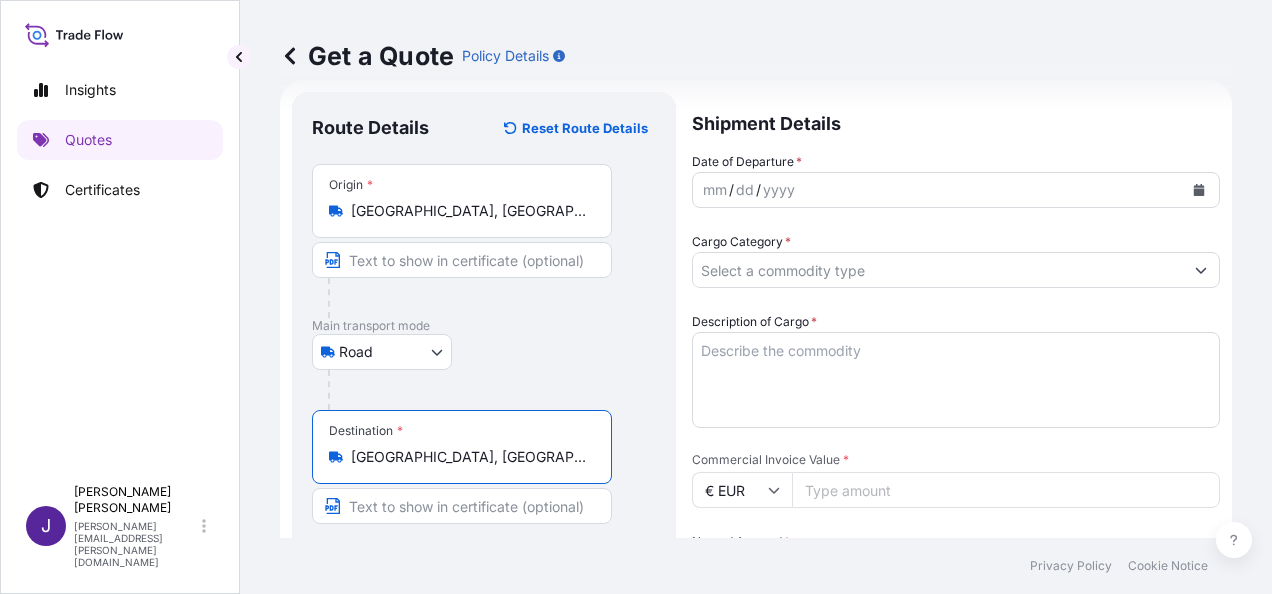 type on "[GEOGRAPHIC_DATA], [GEOGRAPHIC_DATA]" 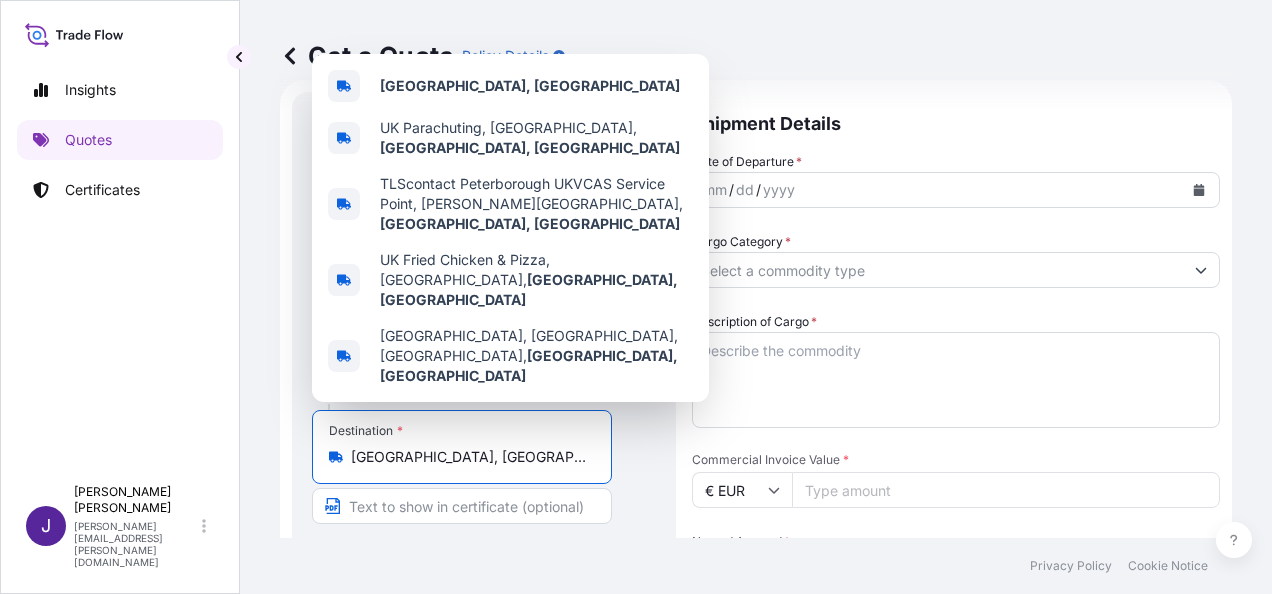 click 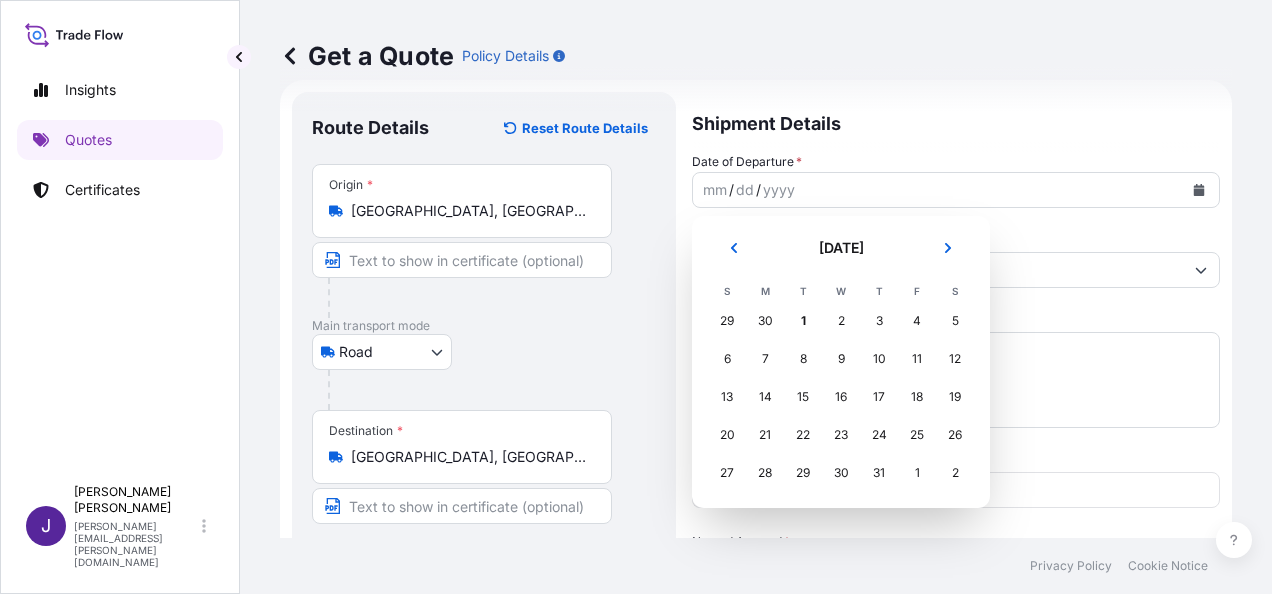 click on "30" at bounding box center (765, 321) 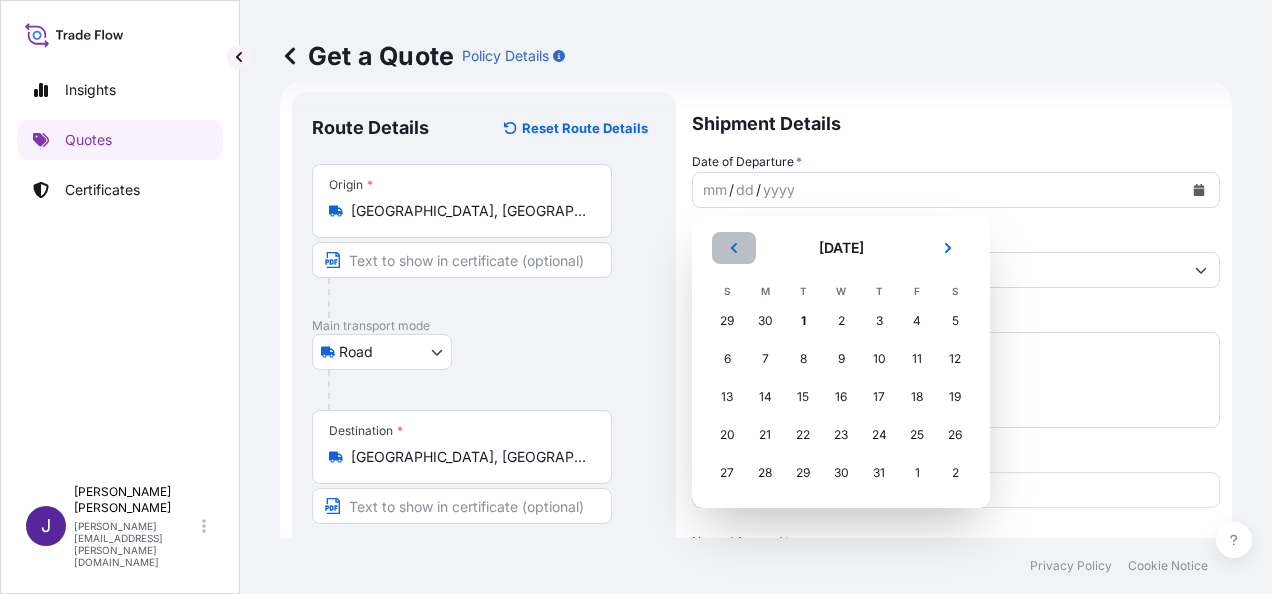 click 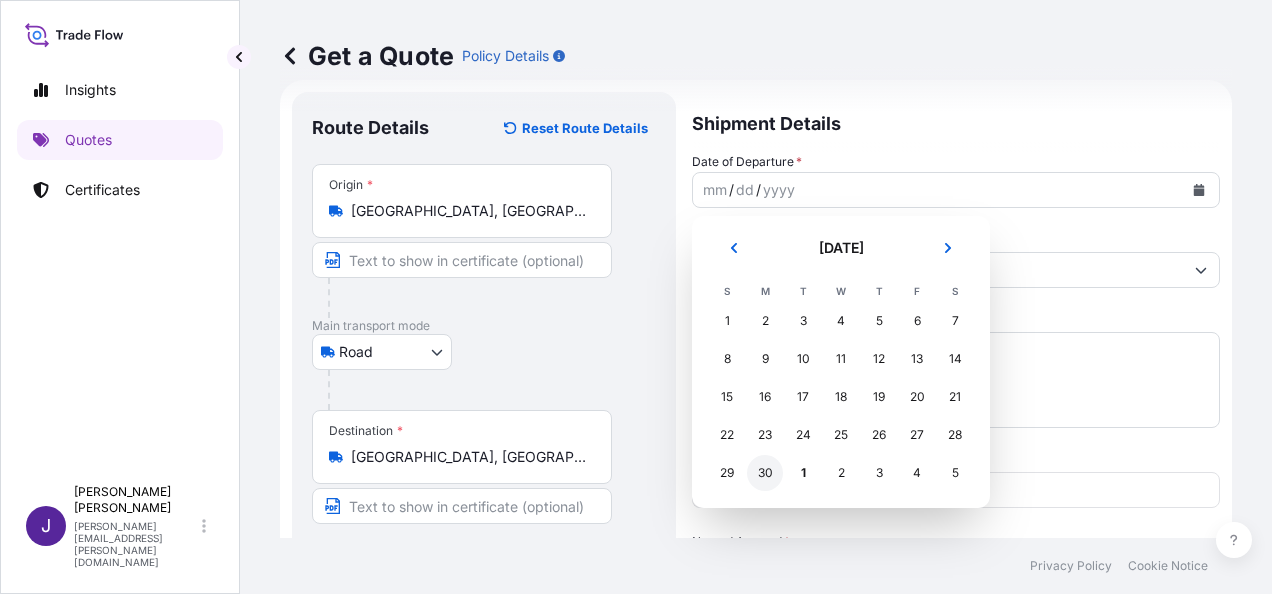 click on "30" at bounding box center [765, 473] 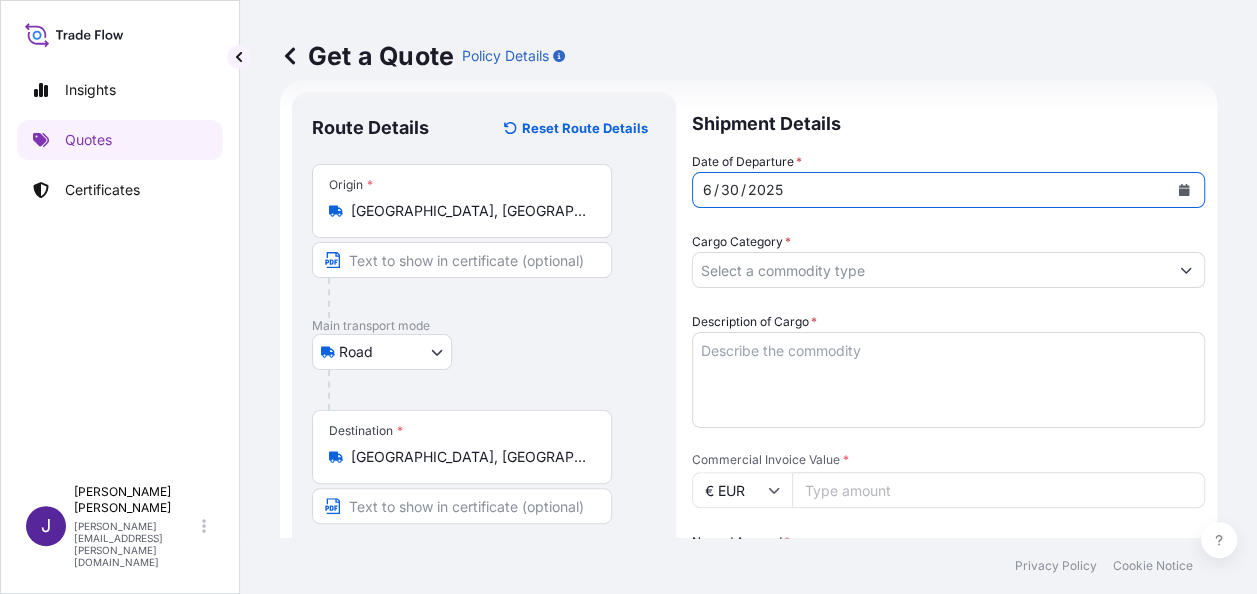click on "Cargo Category *" at bounding box center (930, 270) 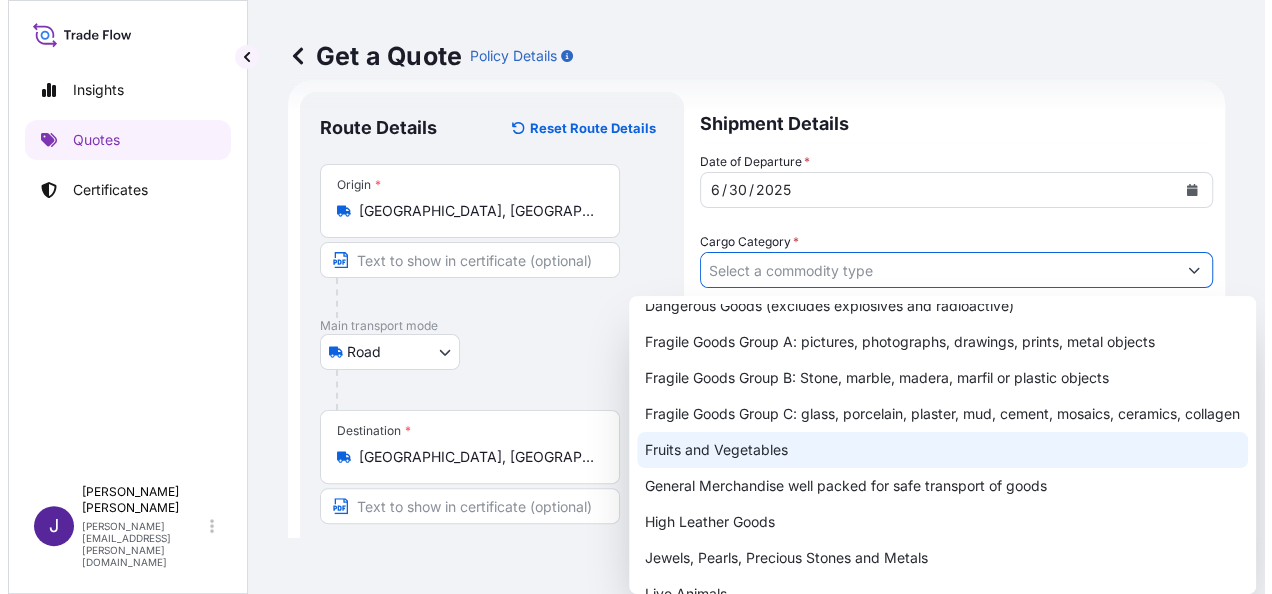 scroll, scrollTop: 200, scrollLeft: 0, axis: vertical 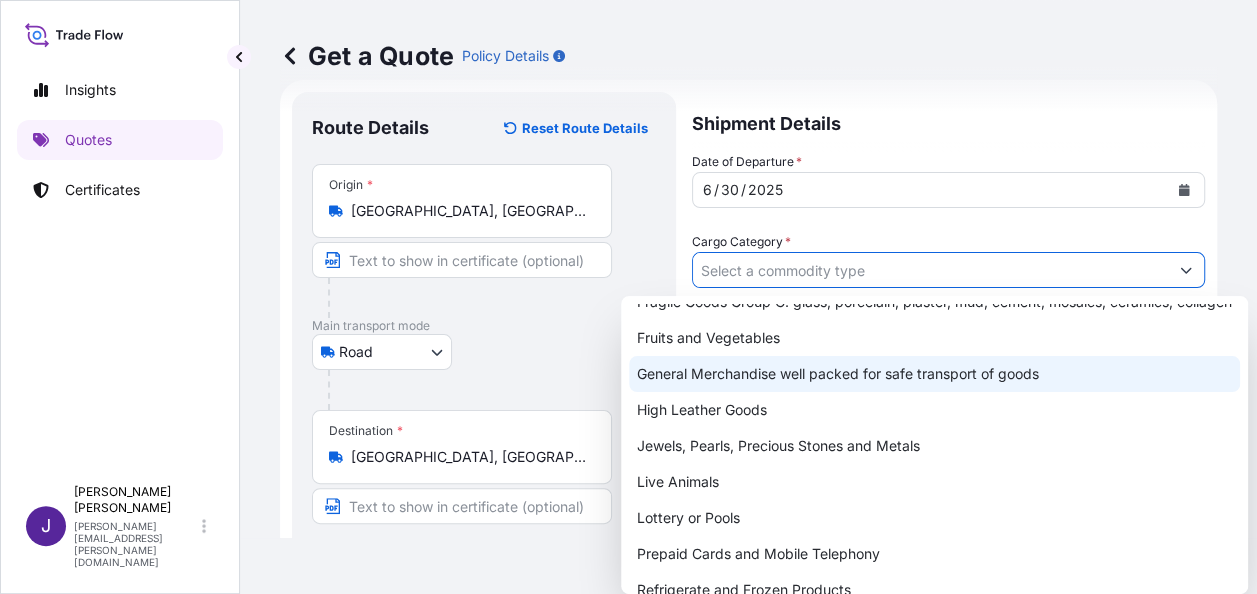 click on "General Merchandise well packed for safe transport of goods" at bounding box center [934, 374] 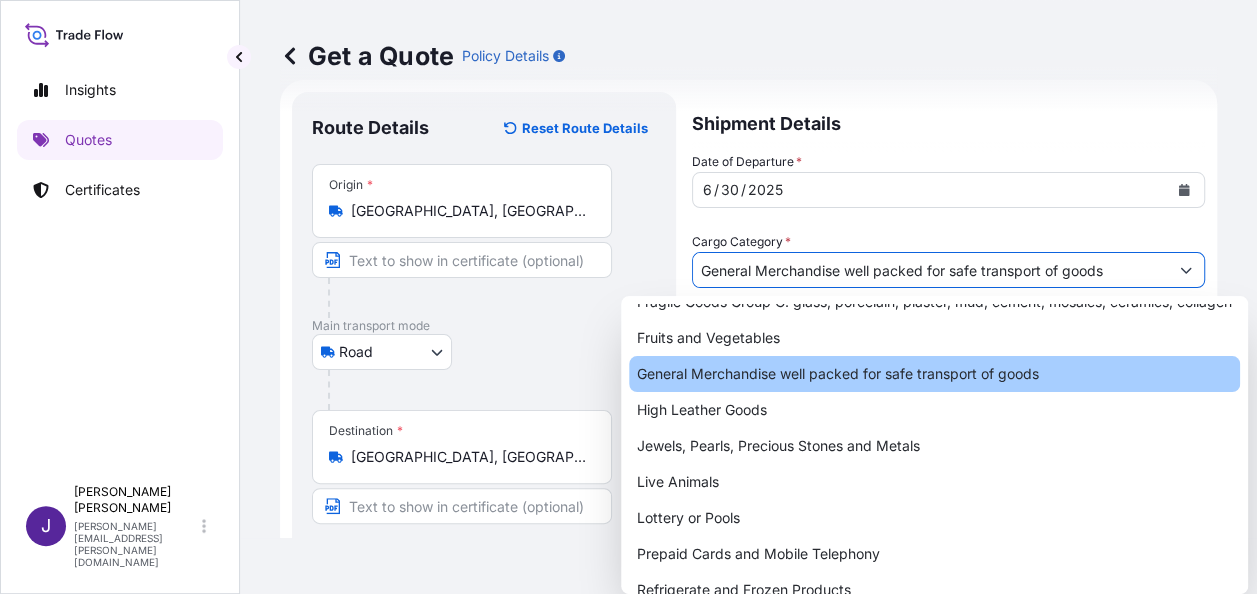 type on "General Merchandise well packed for safe transport of goods" 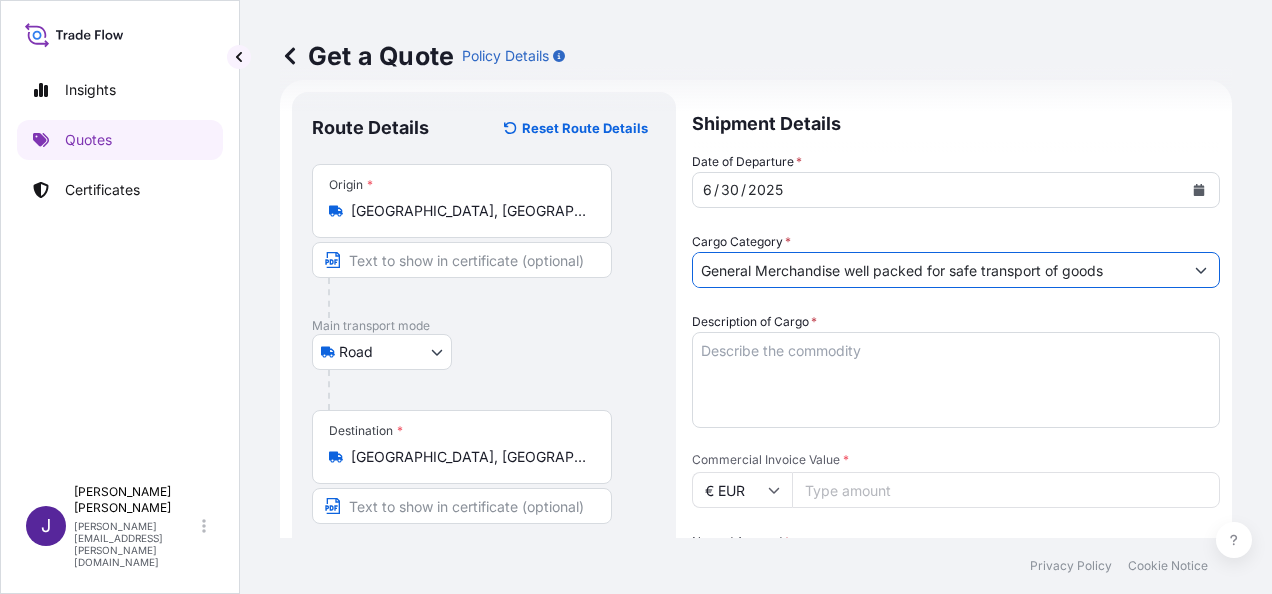 click on "Description of Cargo *" at bounding box center [956, 380] 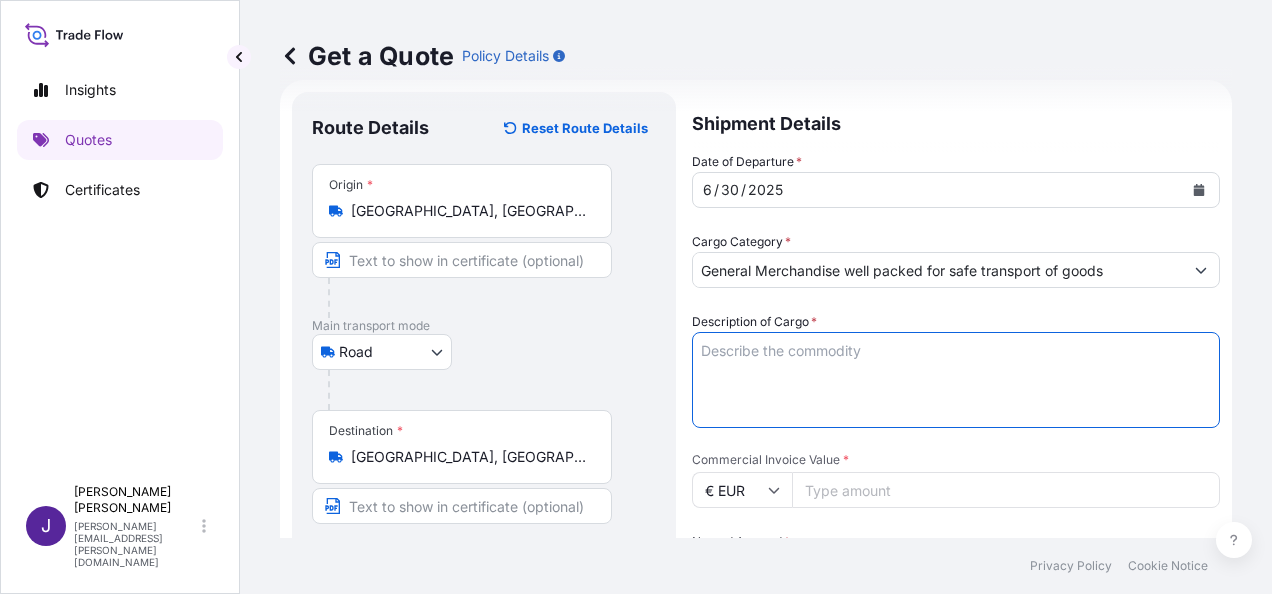click on "Description of Cargo *" at bounding box center [956, 380] 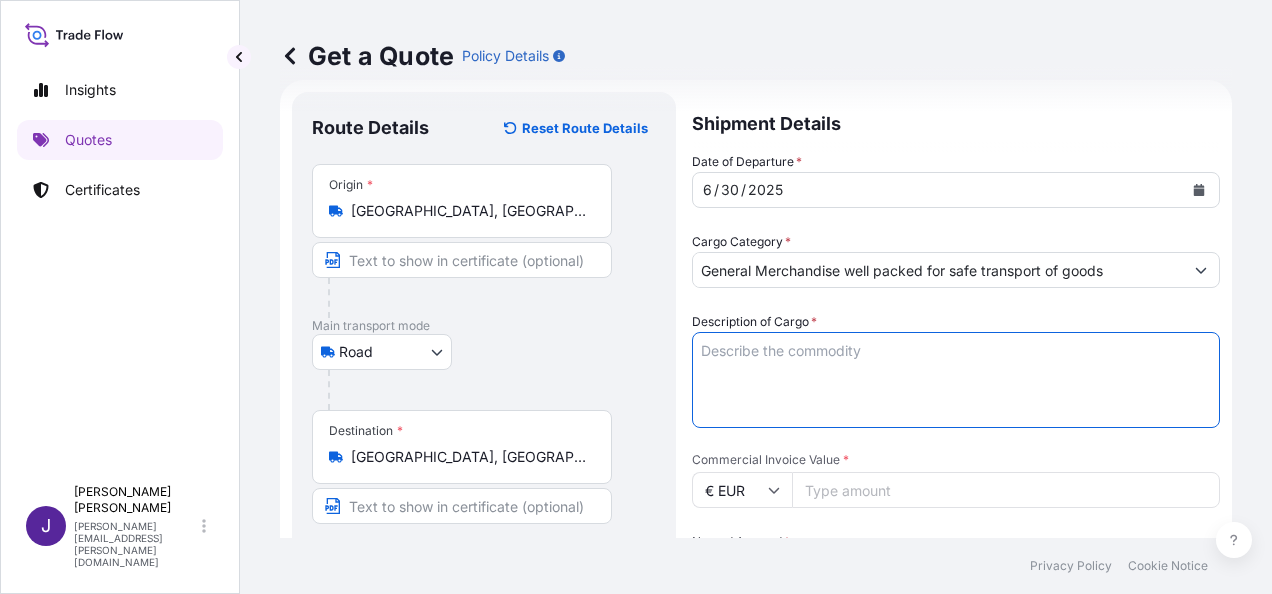 paste on "PADEL EQUIPMENT" 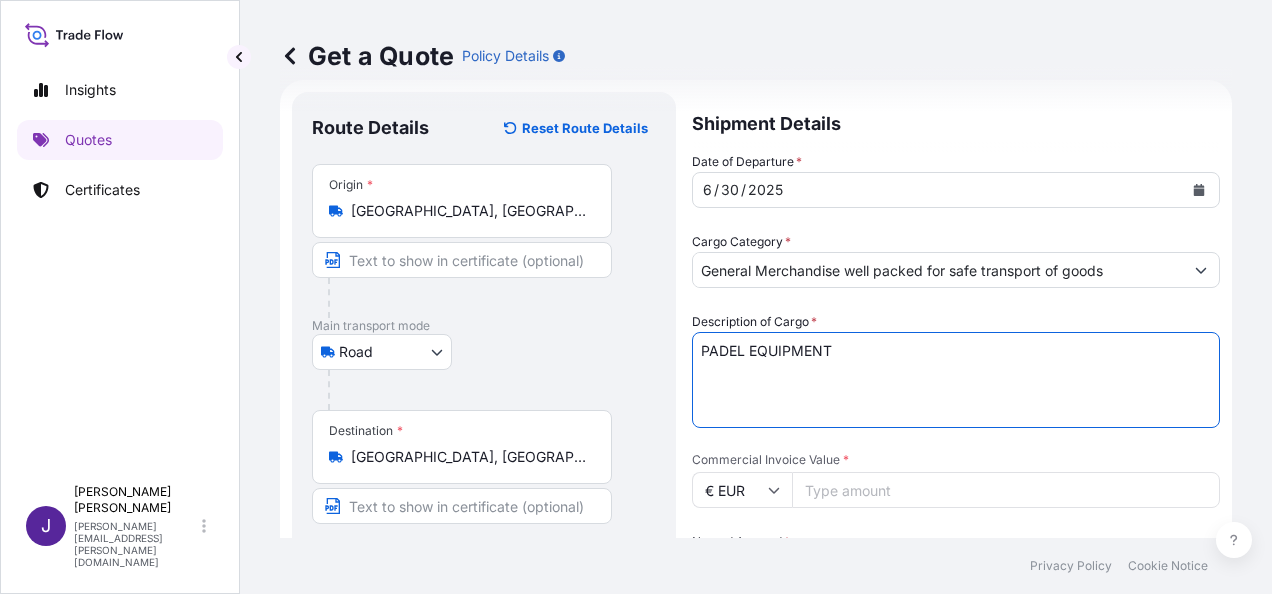 type on "PADEL EQUIPMENT" 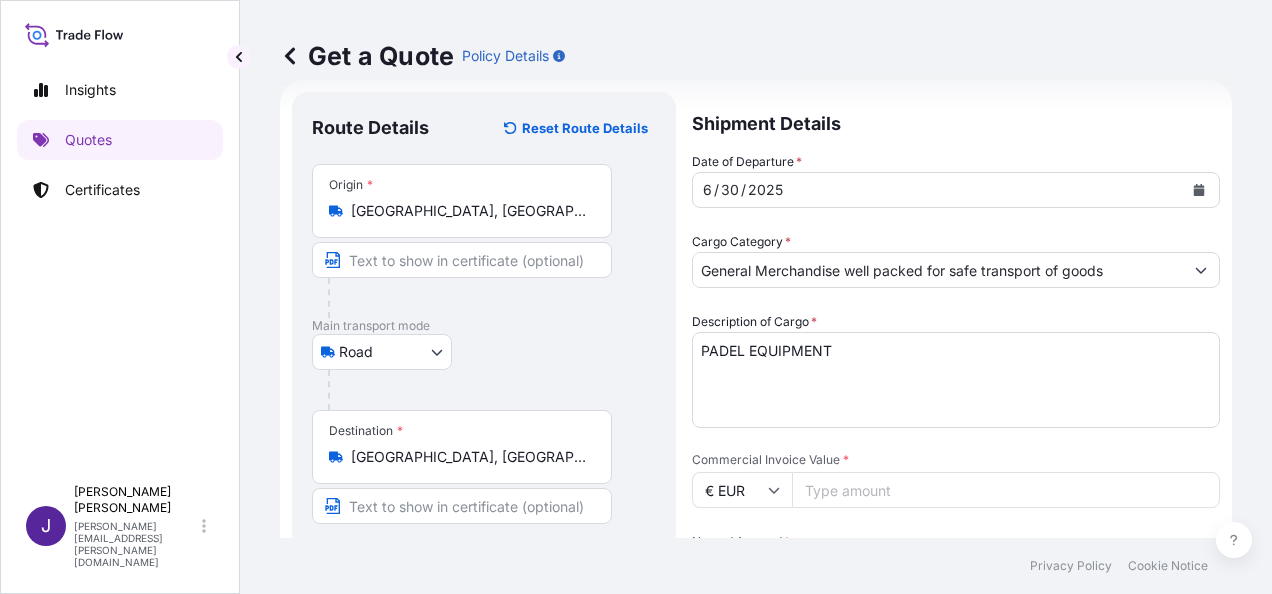 click on "Commercial Invoice Value   *" at bounding box center [1006, 490] 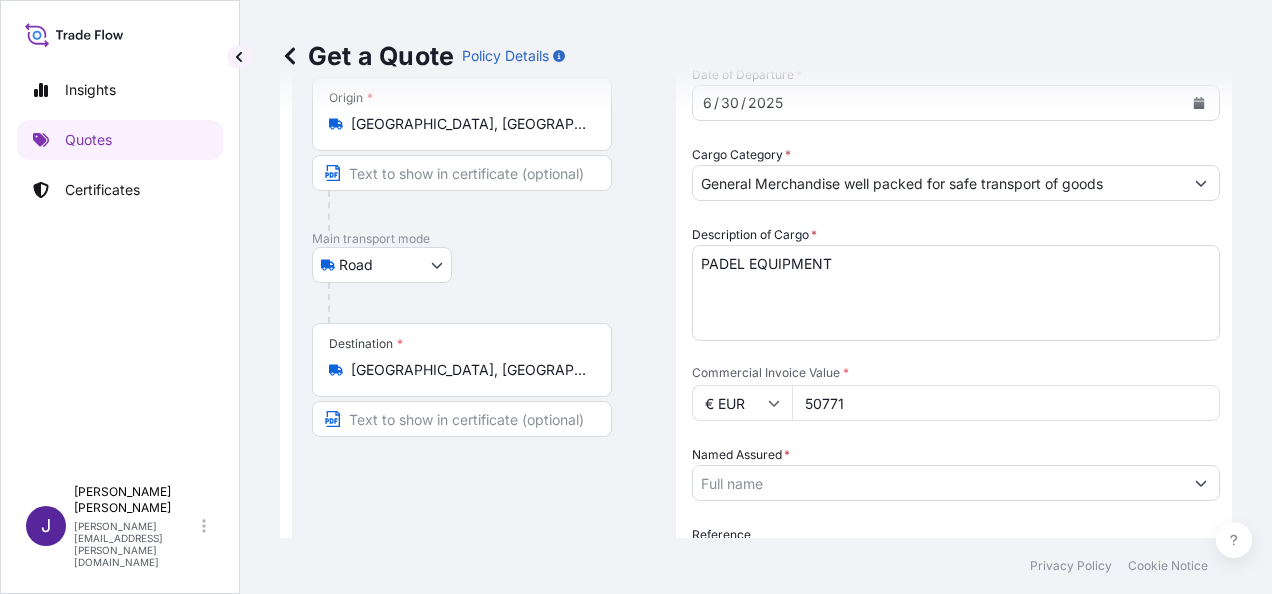 scroll, scrollTop: 232, scrollLeft: 0, axis: vertical 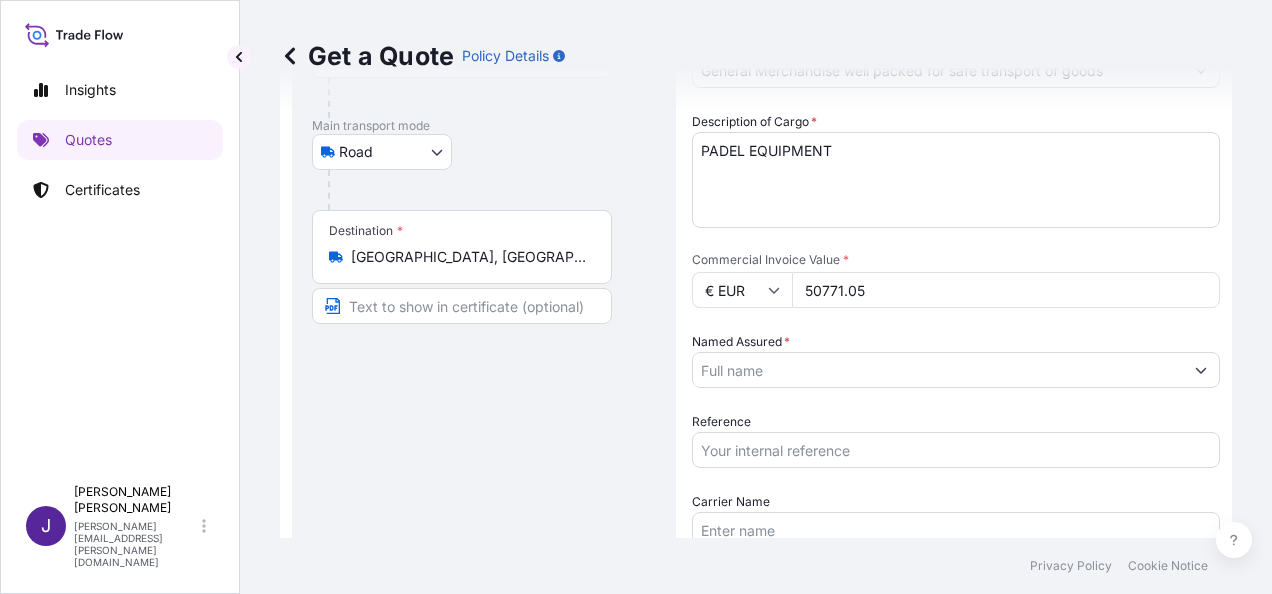 type on "50771.05" 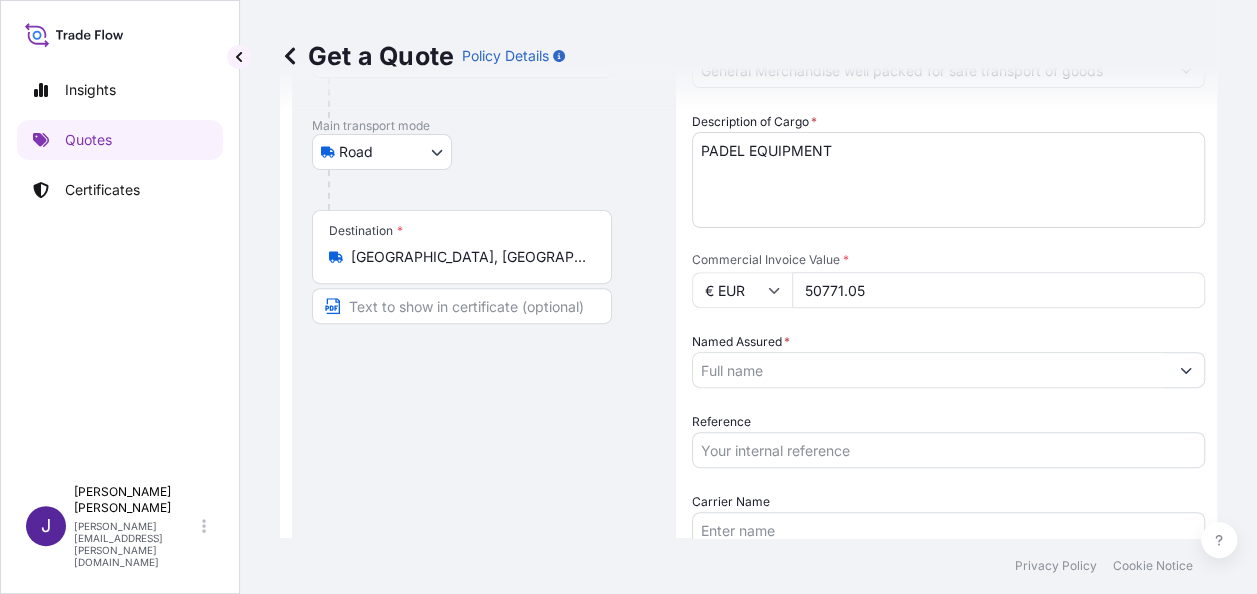click on "Named Assured *" at bounding box center [930, 370] 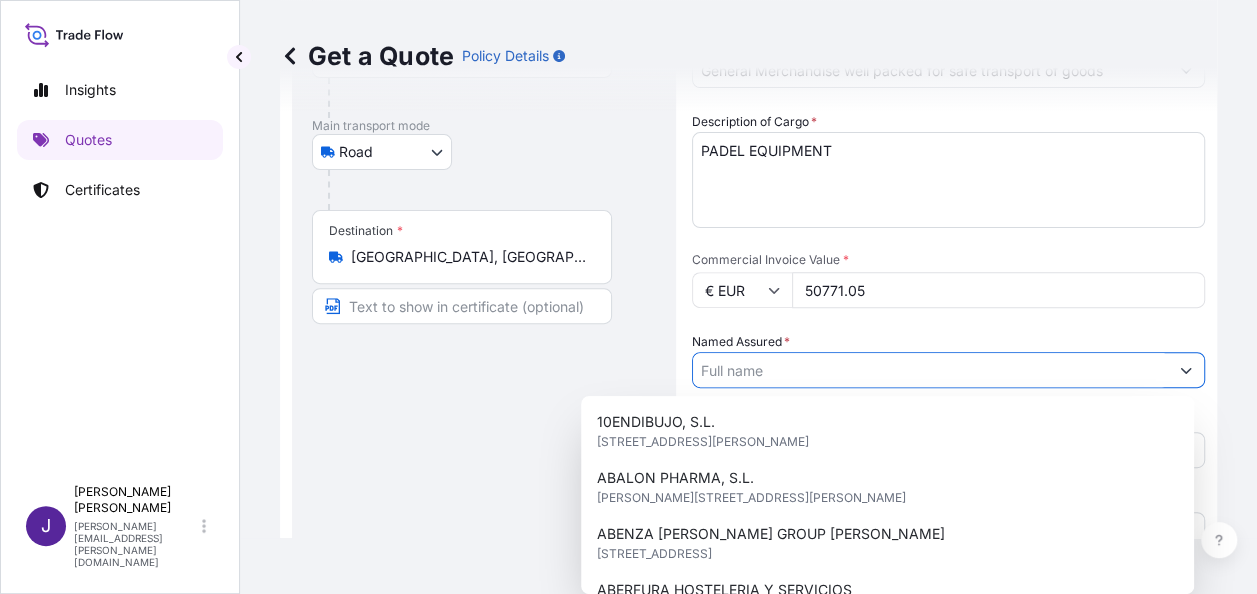 type on "a" 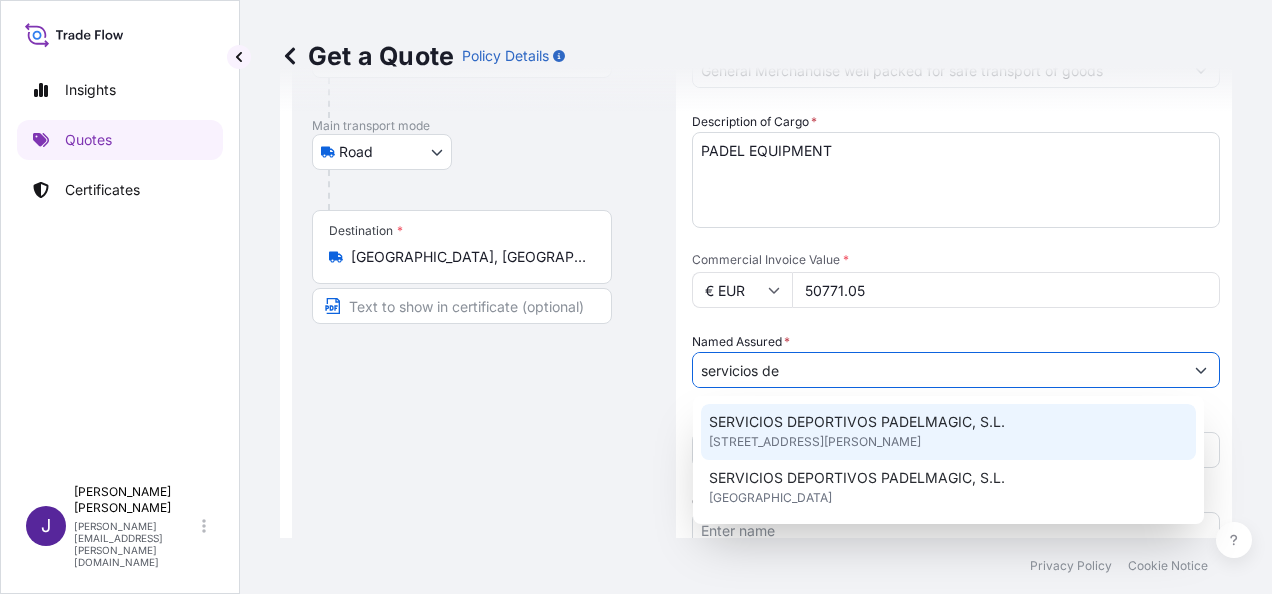 click on "[STREET_ADDRESS][PERSON_NAME]" at bounding box center (815, 442) 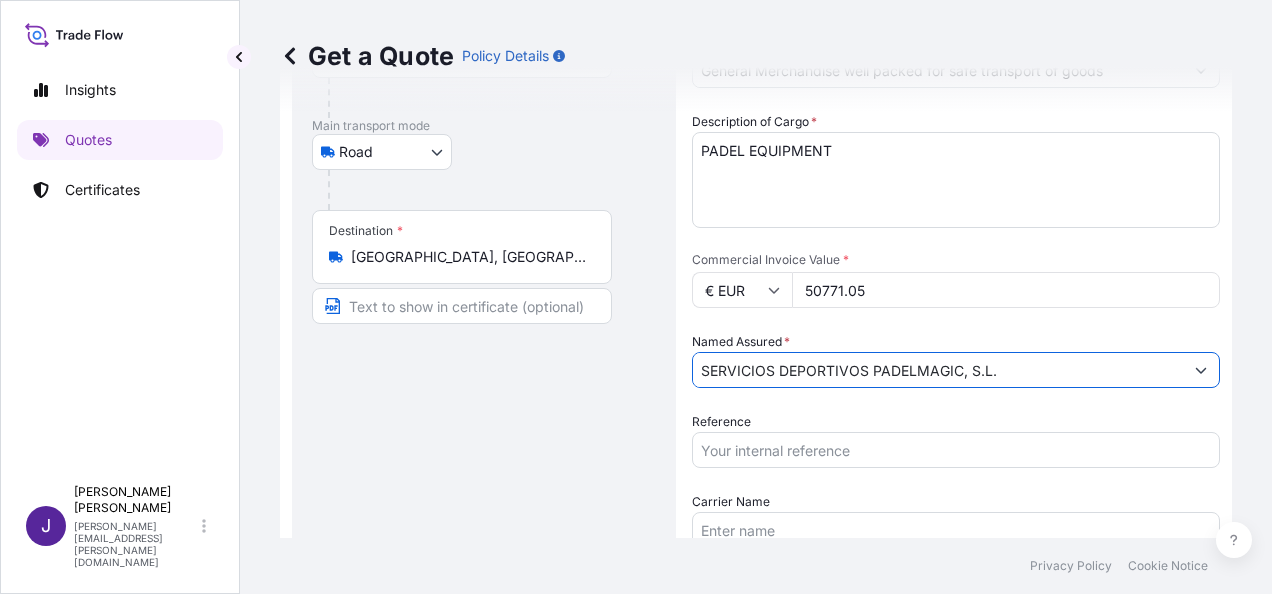 type on "SERVICIOS DEPORTIVOS PADELMAGIC, S.L." 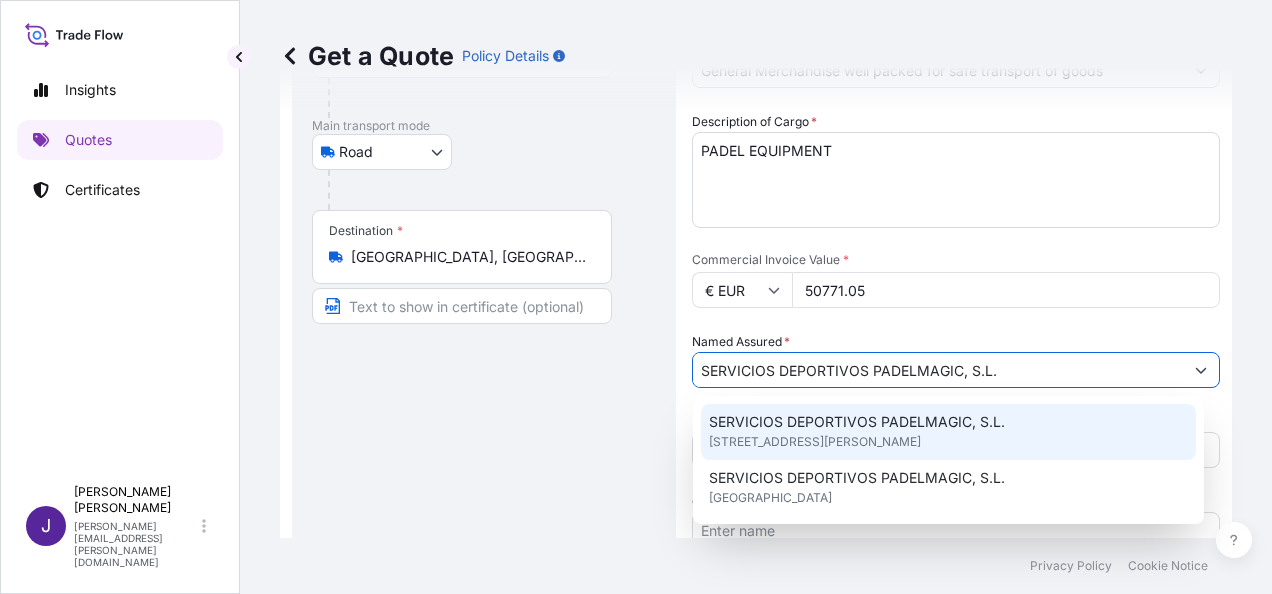 click on "Route Details Reset Route Details Place of loading Road / [GEOGRAPHIC_DATA] / Inland Origin * [GEOGRAPHIC_DATA], [GEOGRAPHIC_DATA] Main transport mode [GEOGRAPHIC_DATA] Destination * [GEOGRAPHIC_DATA] / [GEOGRAPHIC_DATA]" at bounding box center (484, 334) 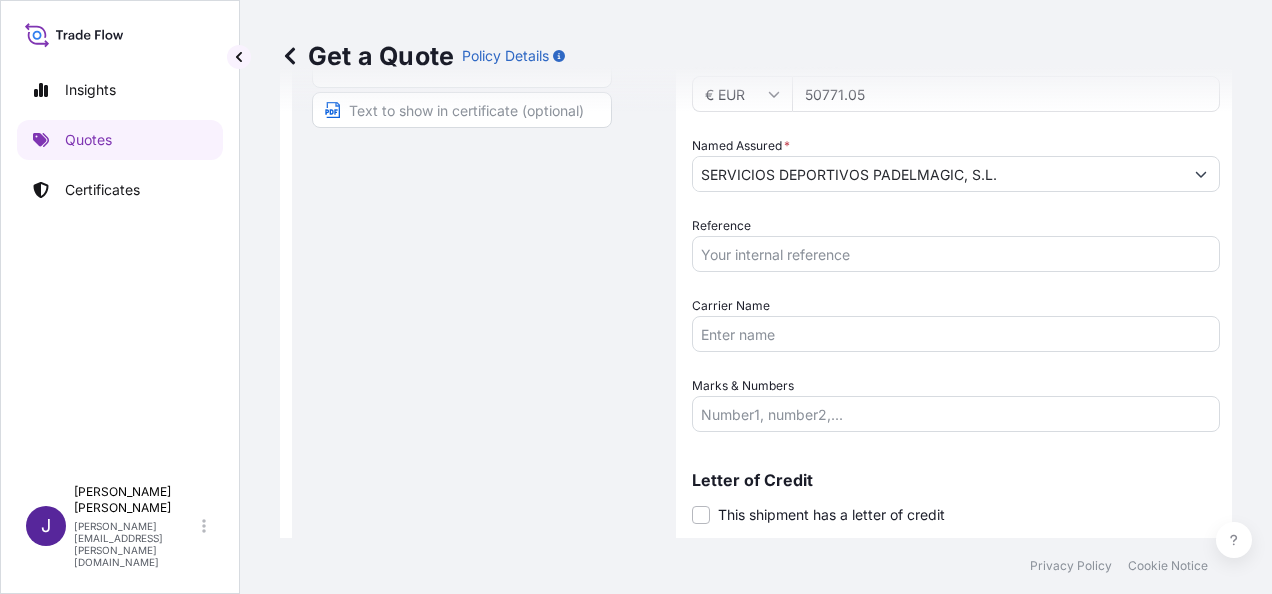 scroll, scrollTop: 432, scrollLeft: 0, axis: vertical 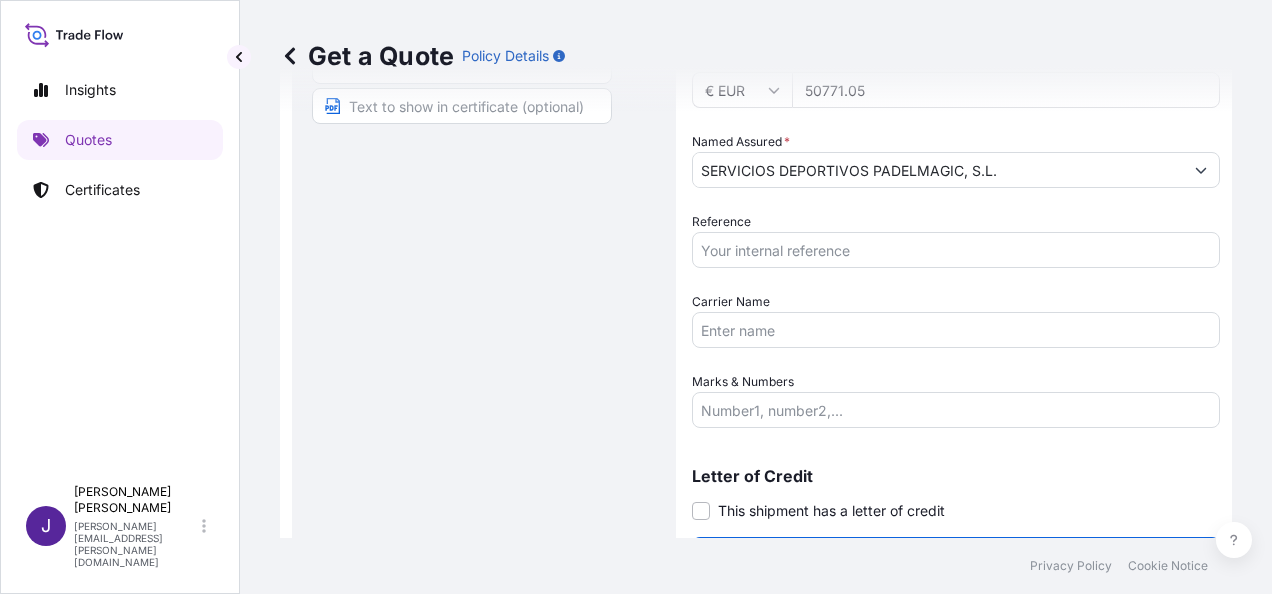 click on "Marks & Numbers" at bounding box center (956, 410) 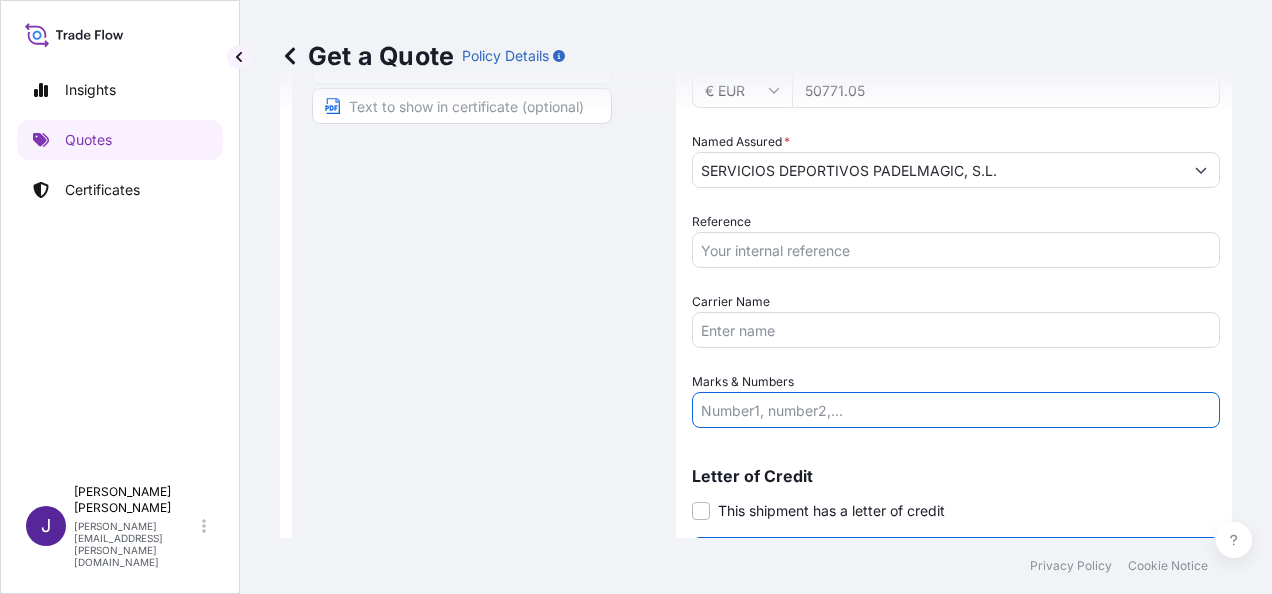 paste on "CAMION FCL MATRICULA 6013 MHR – R0544BCZ – 48 PACKAGES – 22.516 KGS" 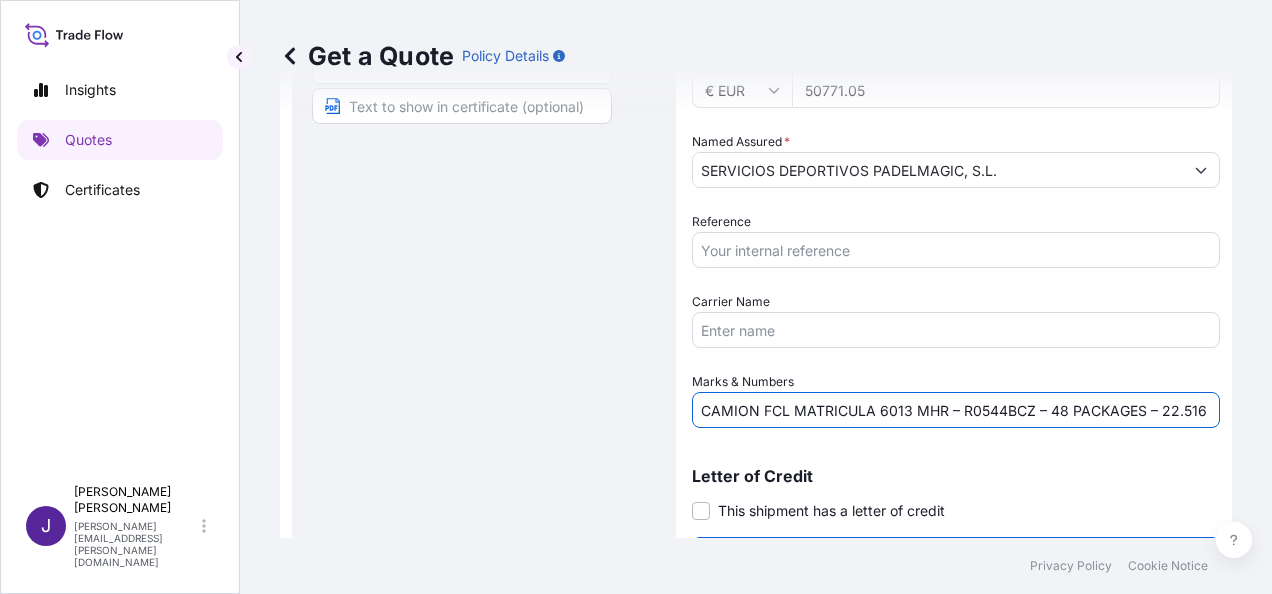 scroll, scrollTop: 0, scrollLeft: 37, axis: horizontal 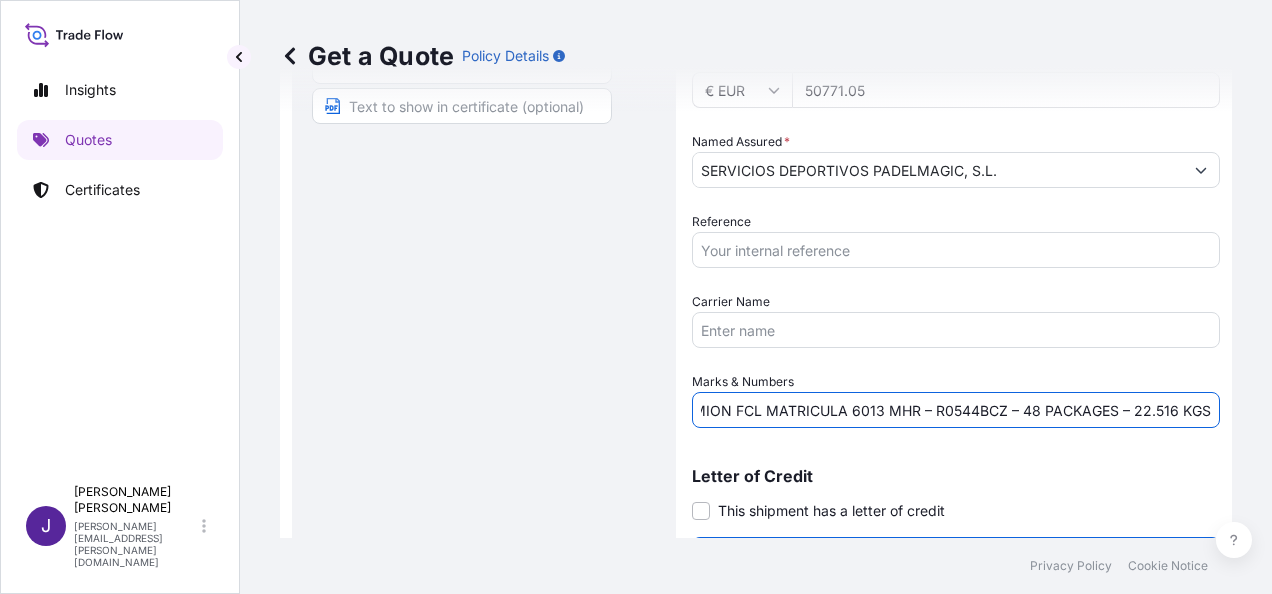 type on "CAMION FCL MATRICULA 6013 MHR – R0544BCZ – 48 PACKAGES – 22.516 KGS" 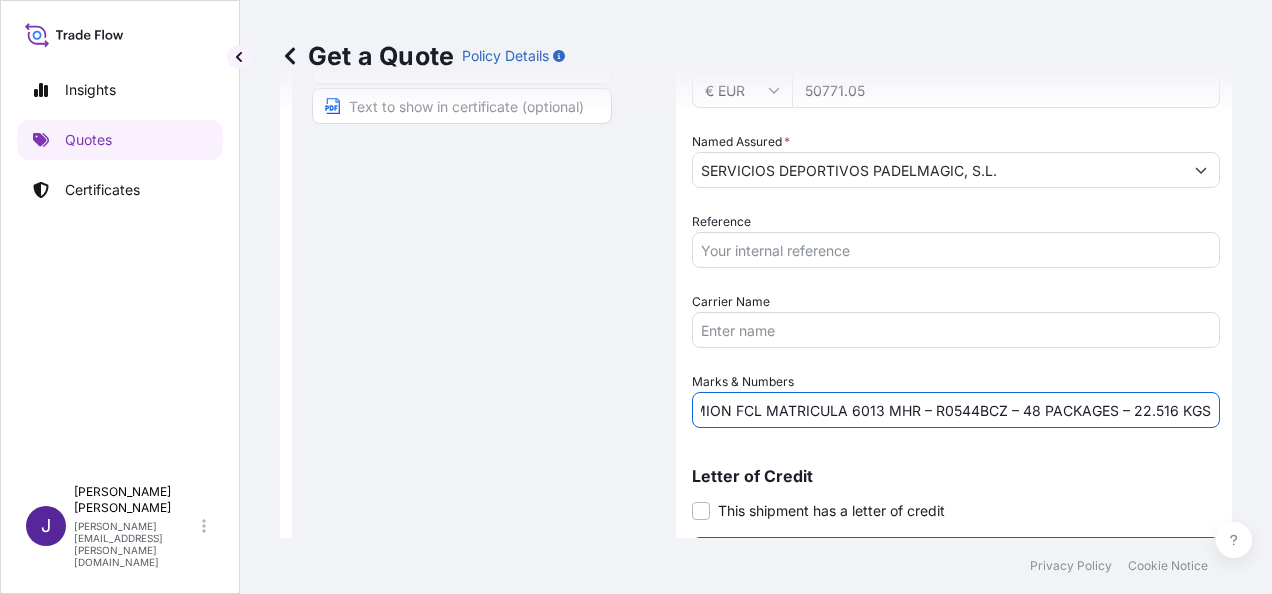 scroll, scrollTop: 0, scrollLeft: 0, axis: both 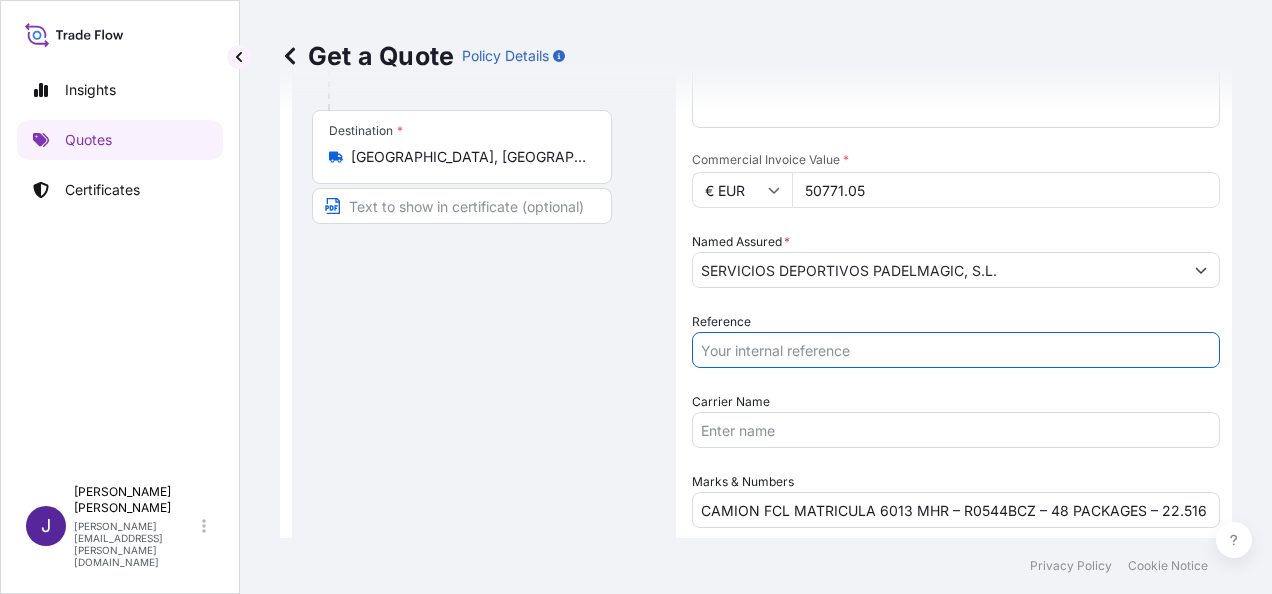 click on "Reference" at bounding box center (956, 350) 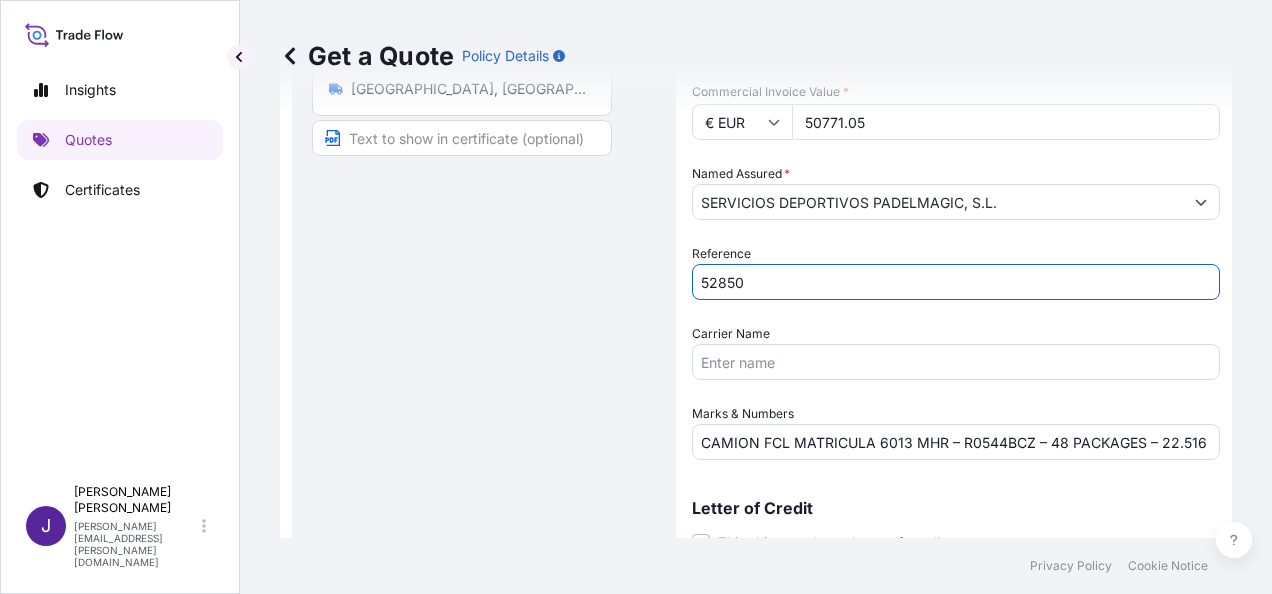 scroll, scrollTop: 482, scrollLeft: 0, axis: vertical 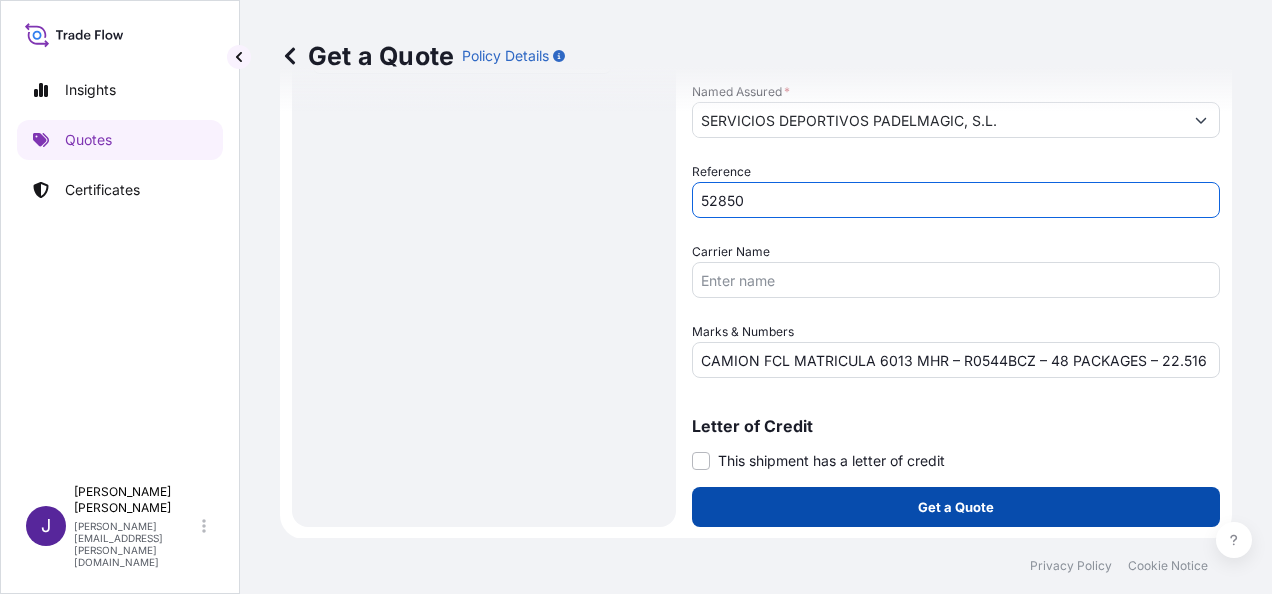 type on "52850" 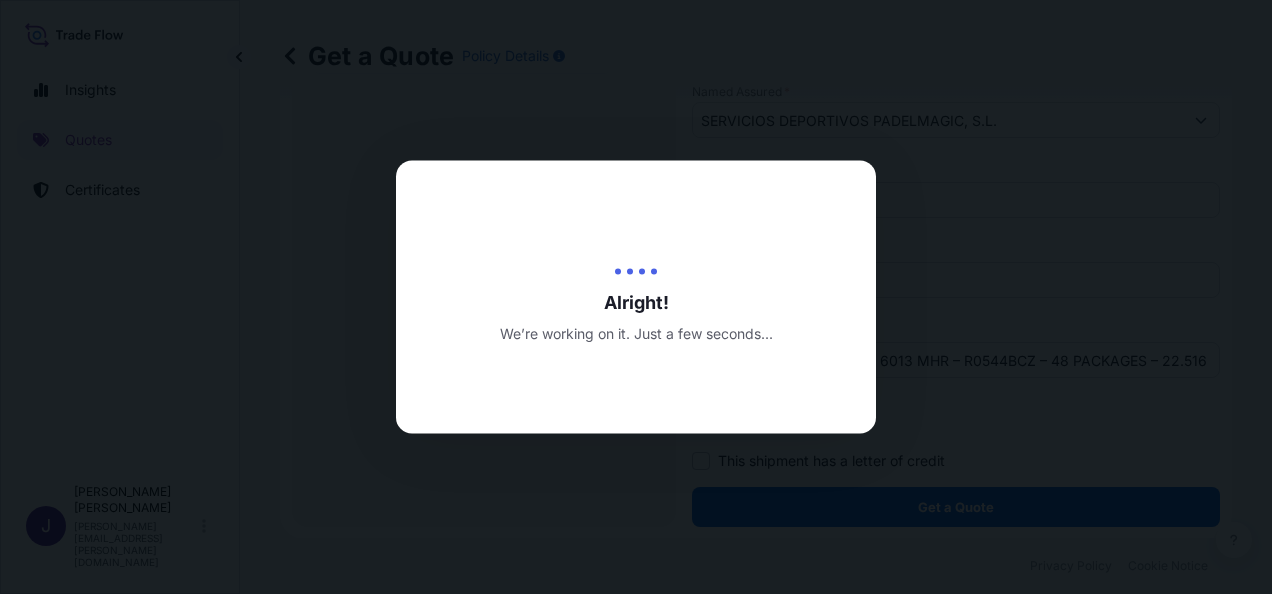 scroll, scrollTop: 0, scrollLeft: 0, axis: both 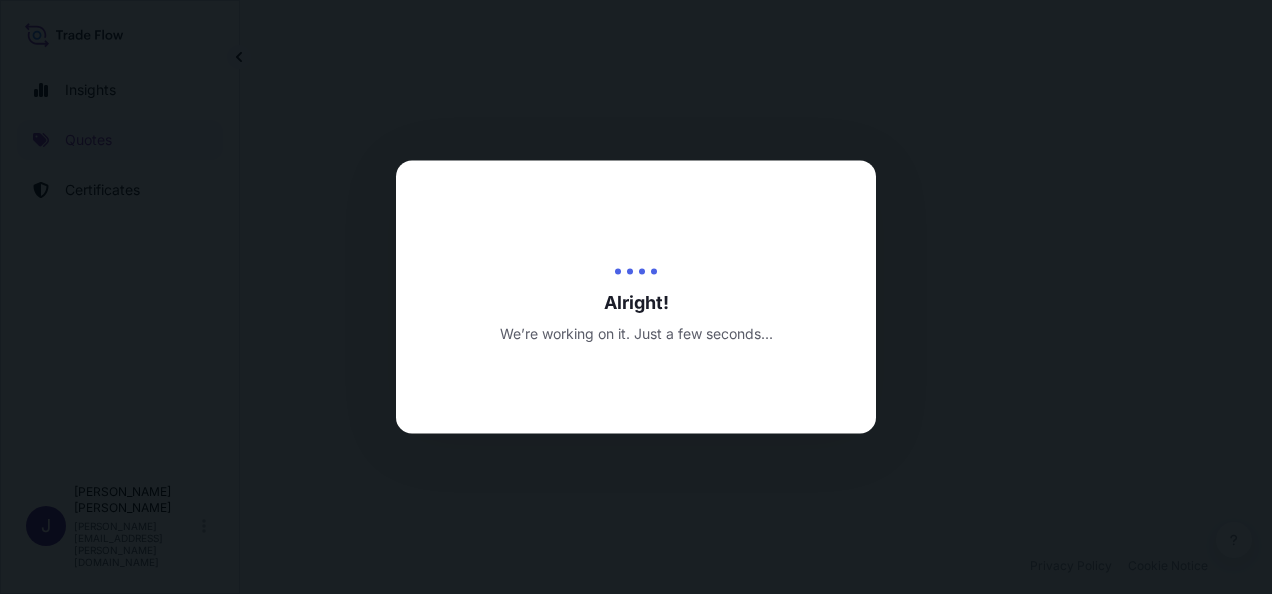 select on "Road" 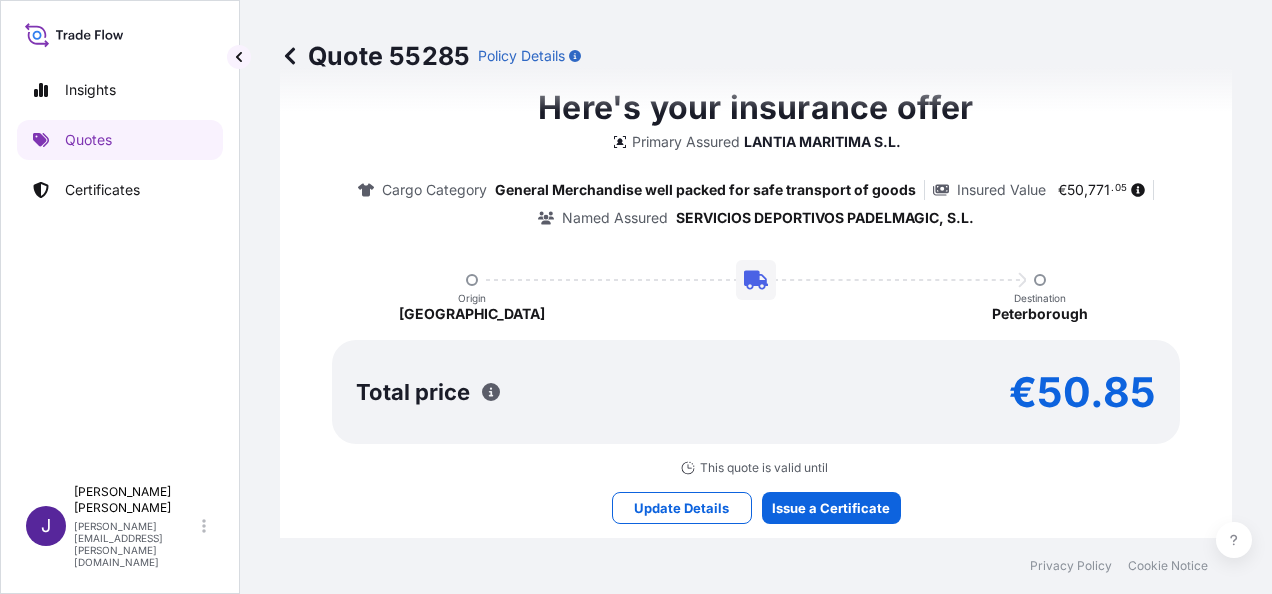 scroll, scrollTop: 1740, scrollLeft: 0, axis: vertical 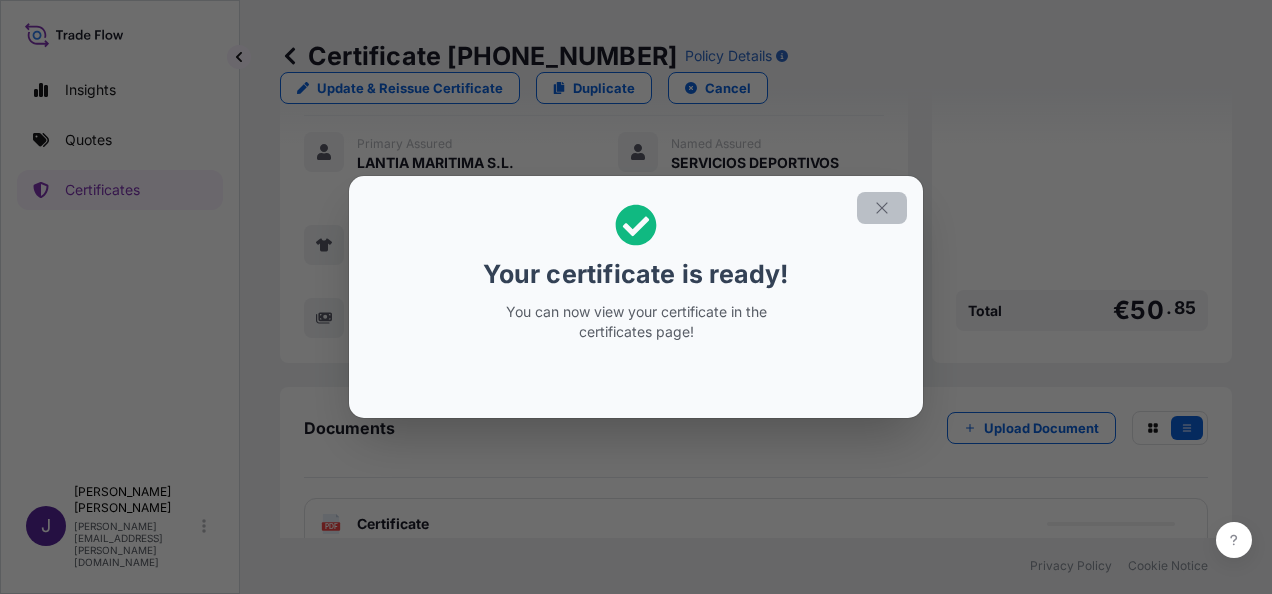 click at bounding box center (882, 208) 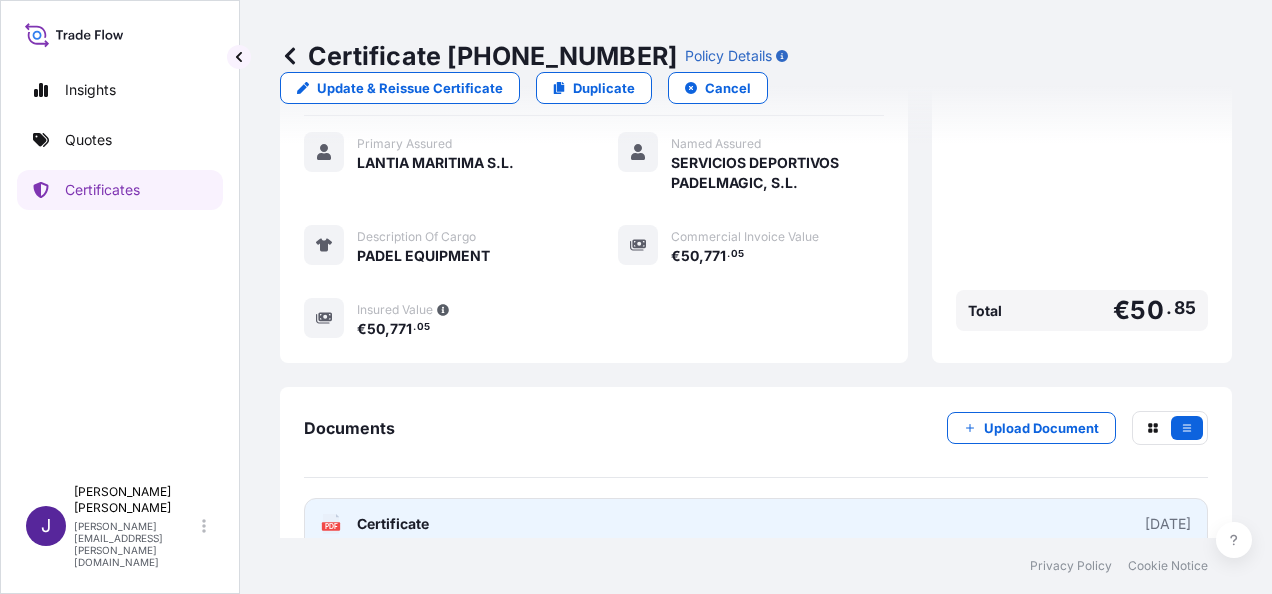 click on "PDF Certificate [DATE]" at bounding box center (756, 524) 